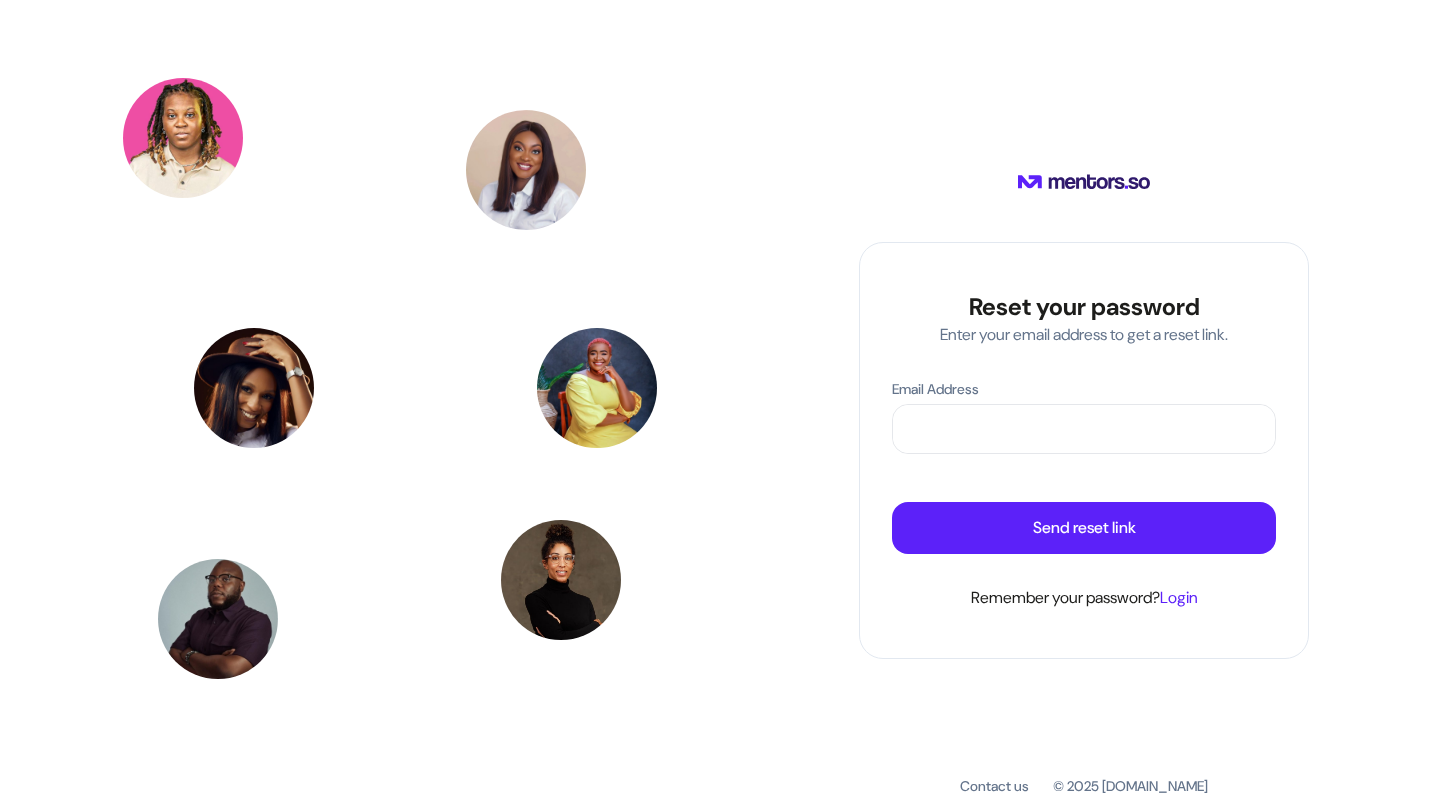 scroll, scrollTop: 0, scrollLeft: 0, axis: both 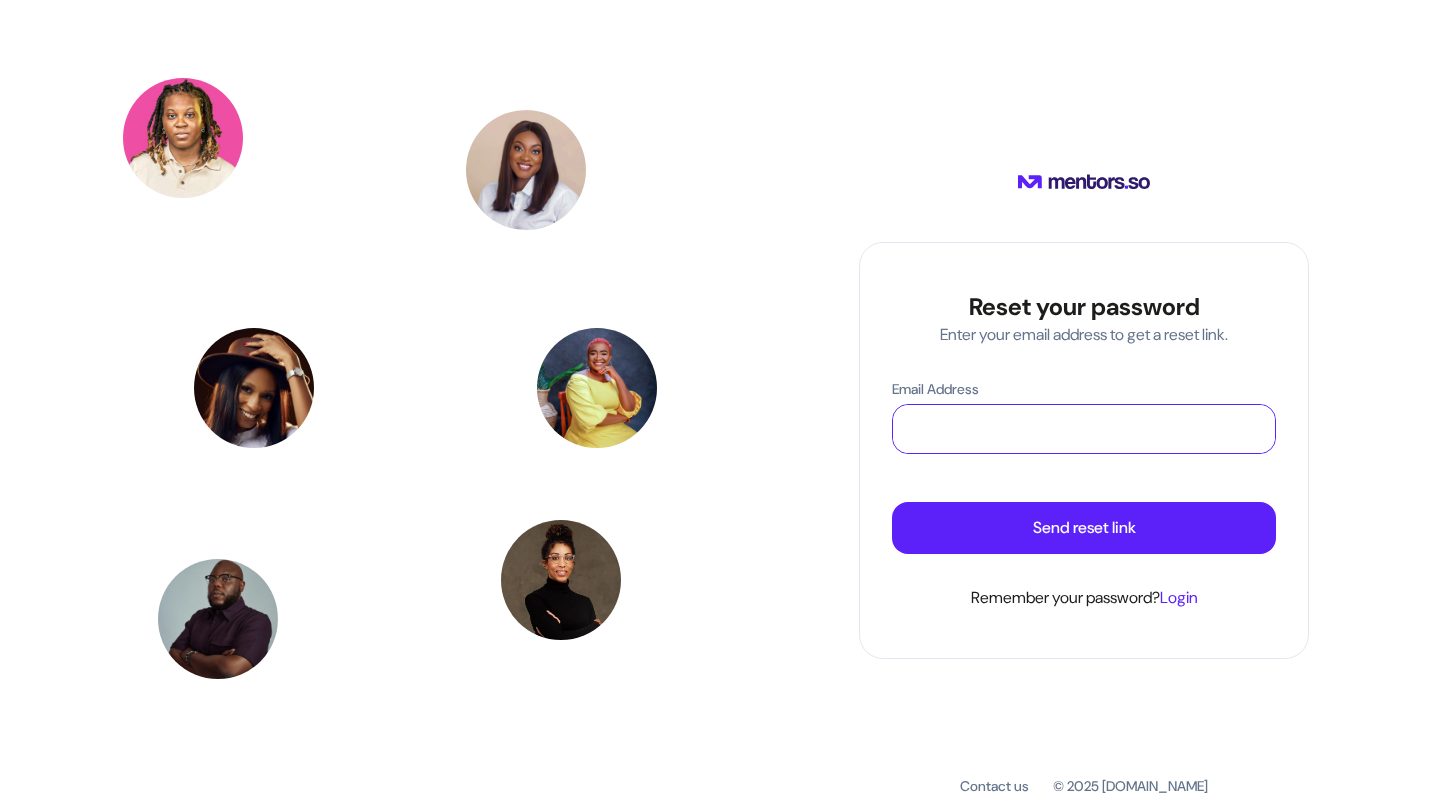 click on "Email Address" 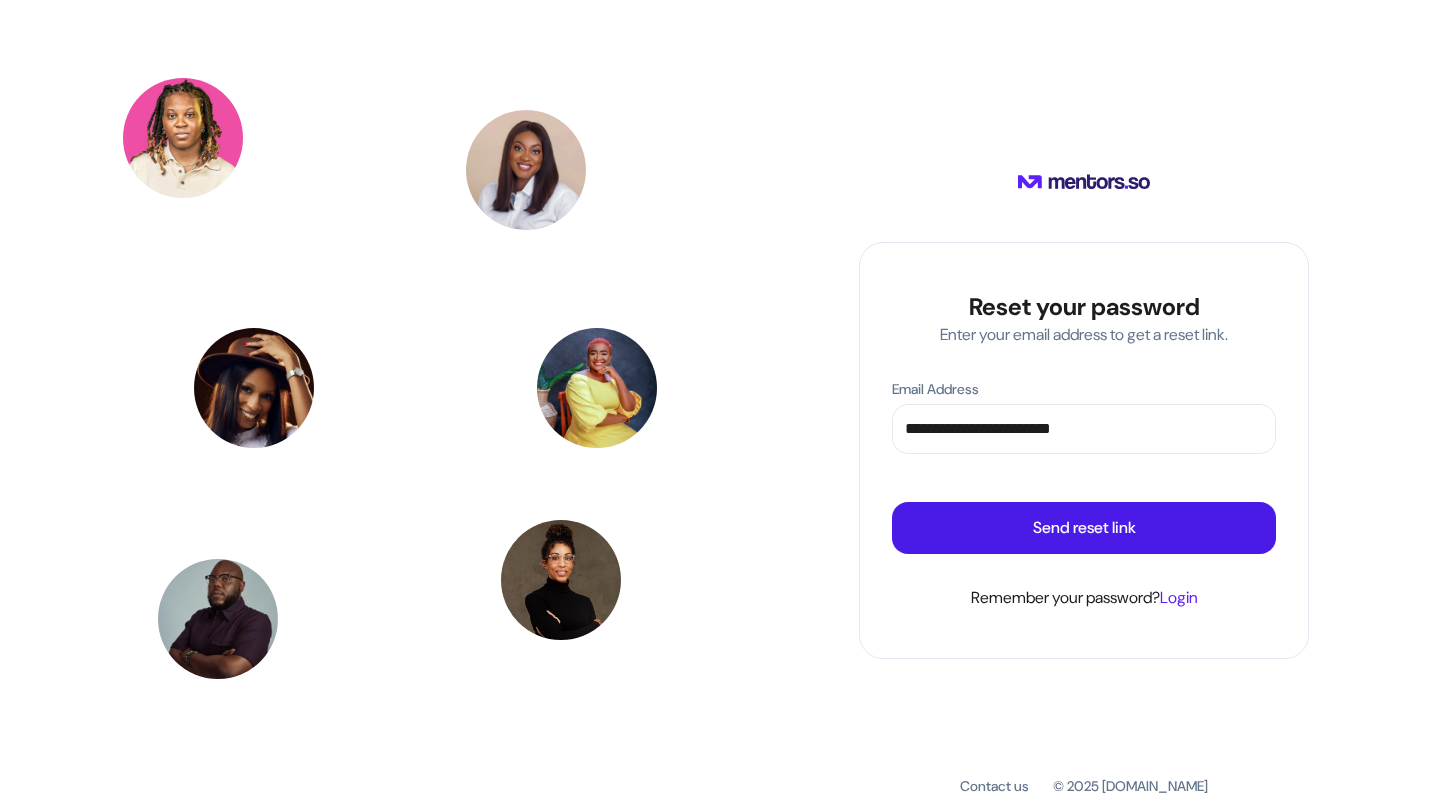 click on "Send reset link" at bounding box center [1084, 528] 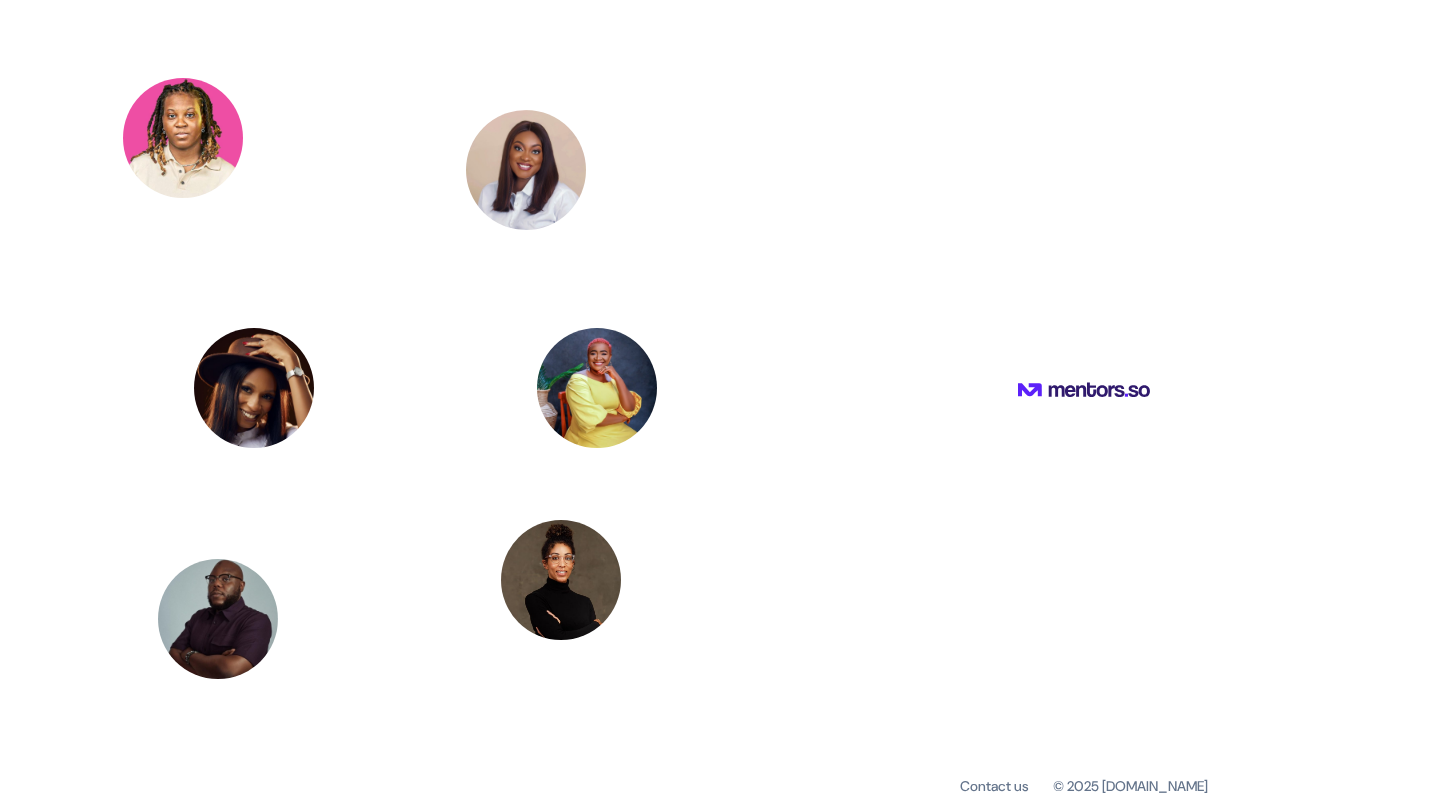 scroll, scrollTop: 0, scrollLeft: 0, axis: both 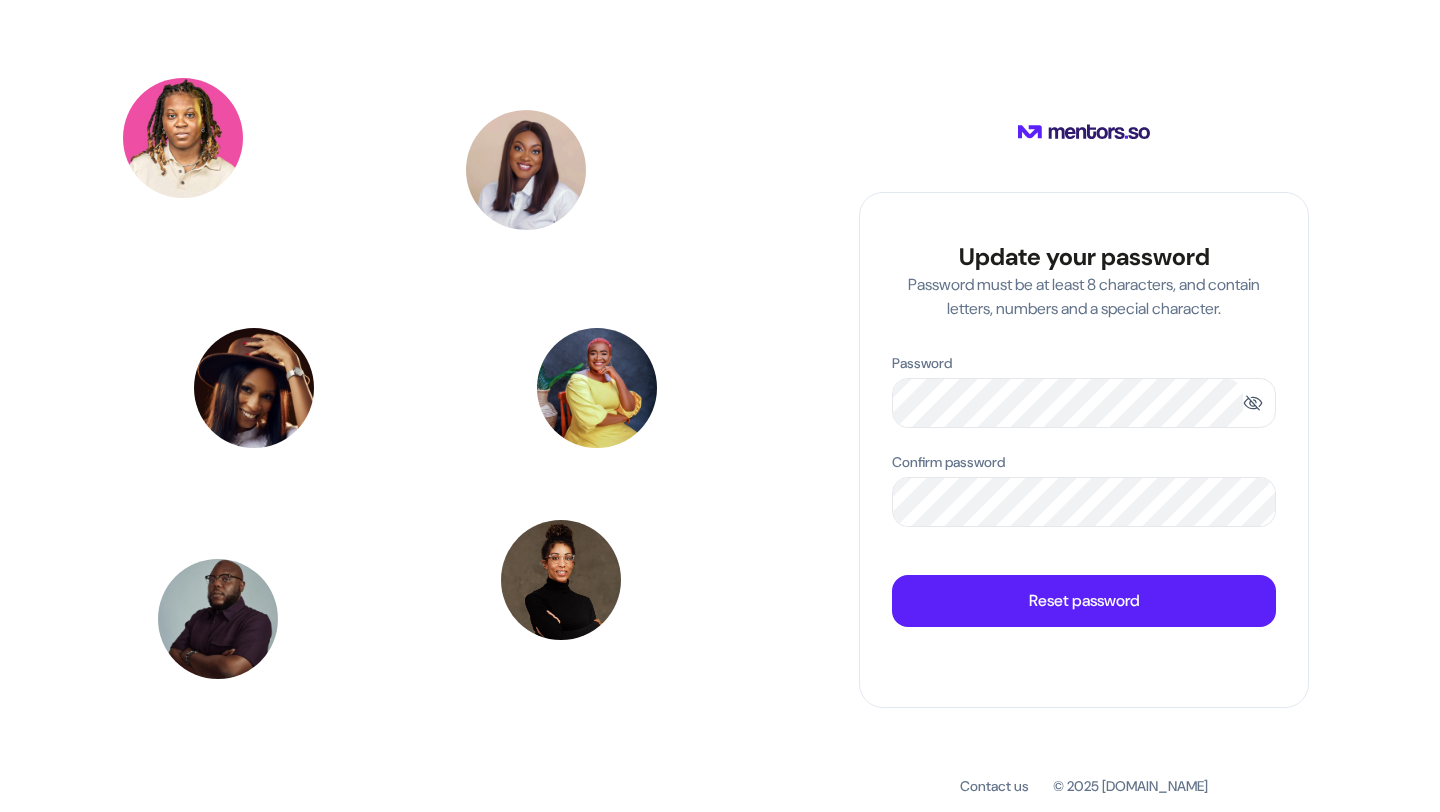click at bounding box center [1253, 403] 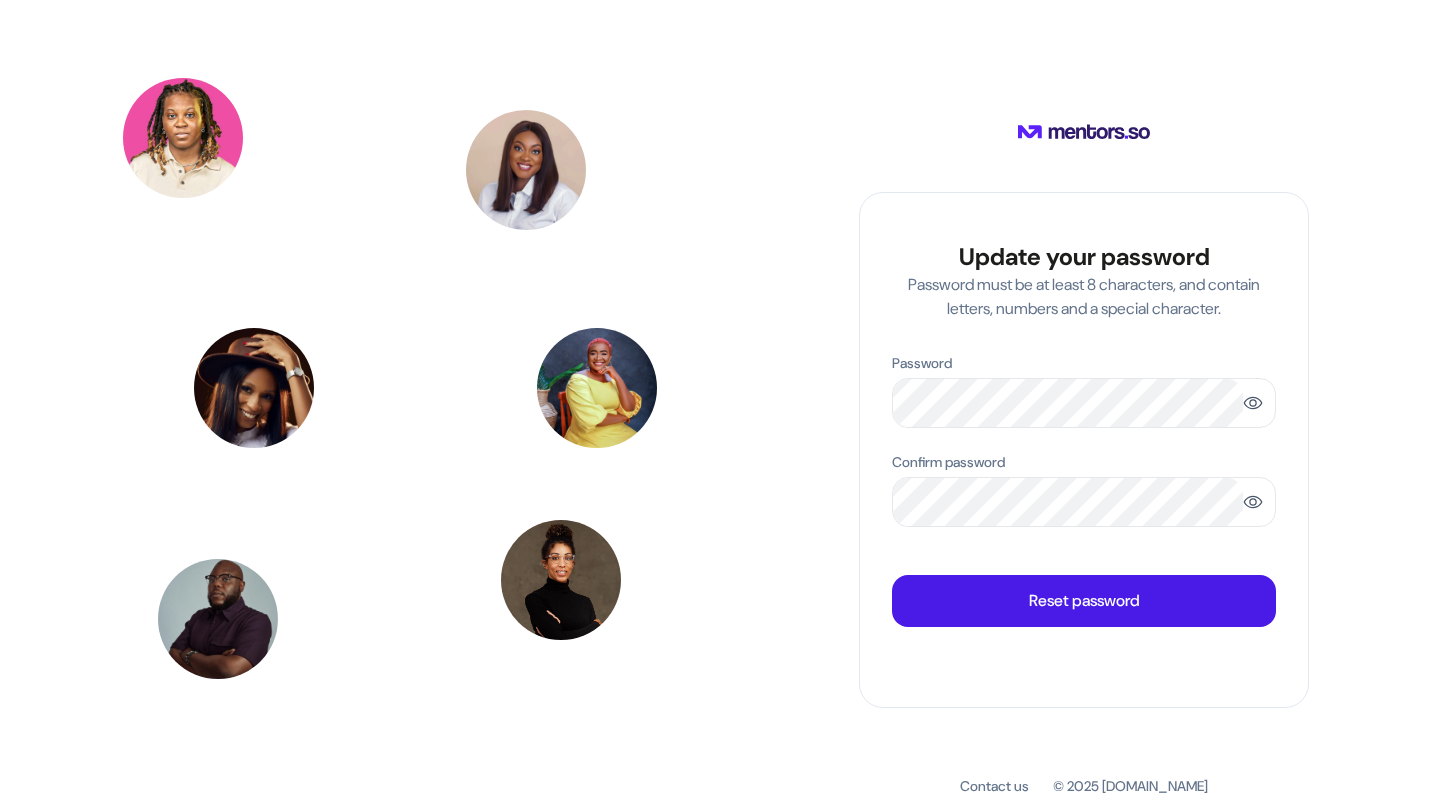 click on "Reset password" 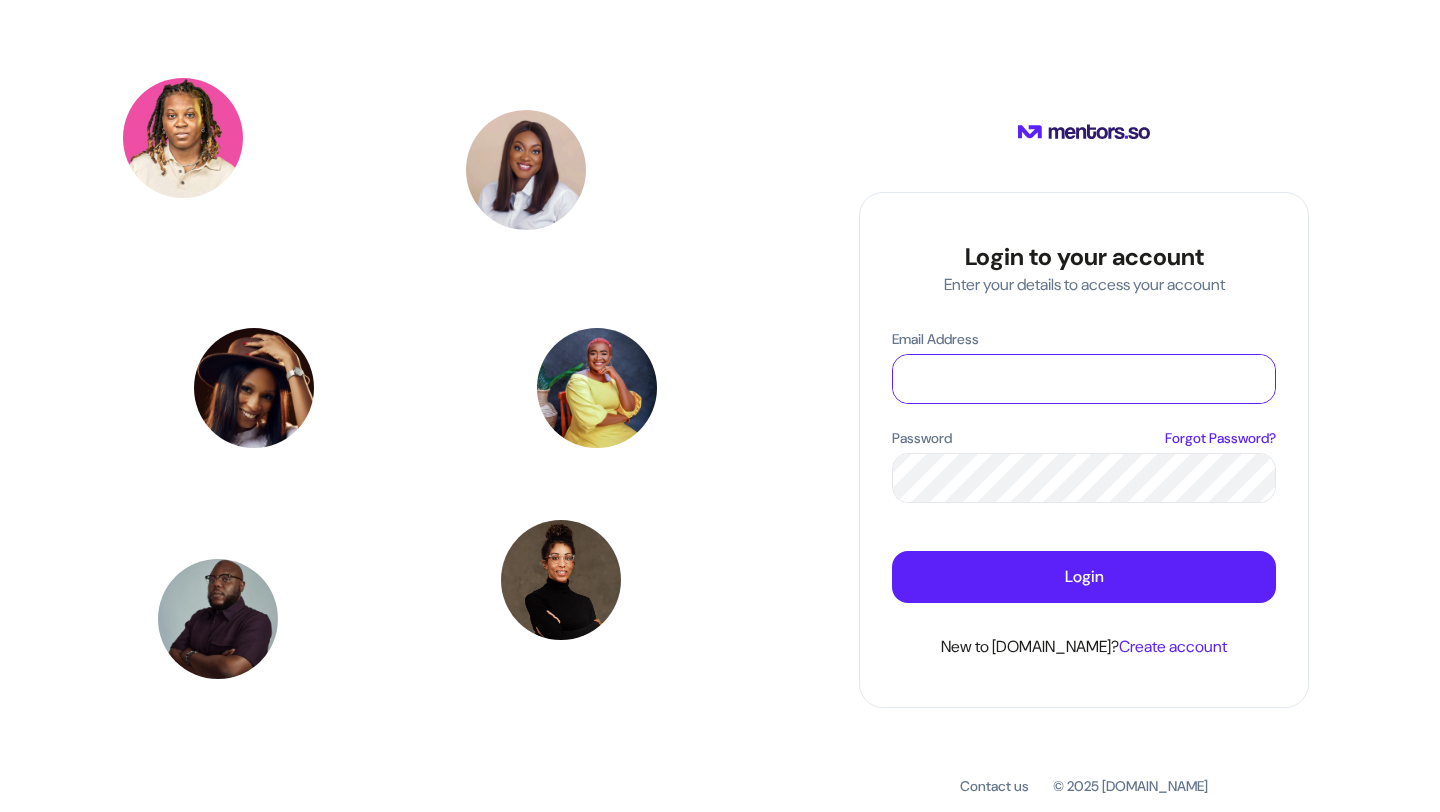 click on "Email Address" 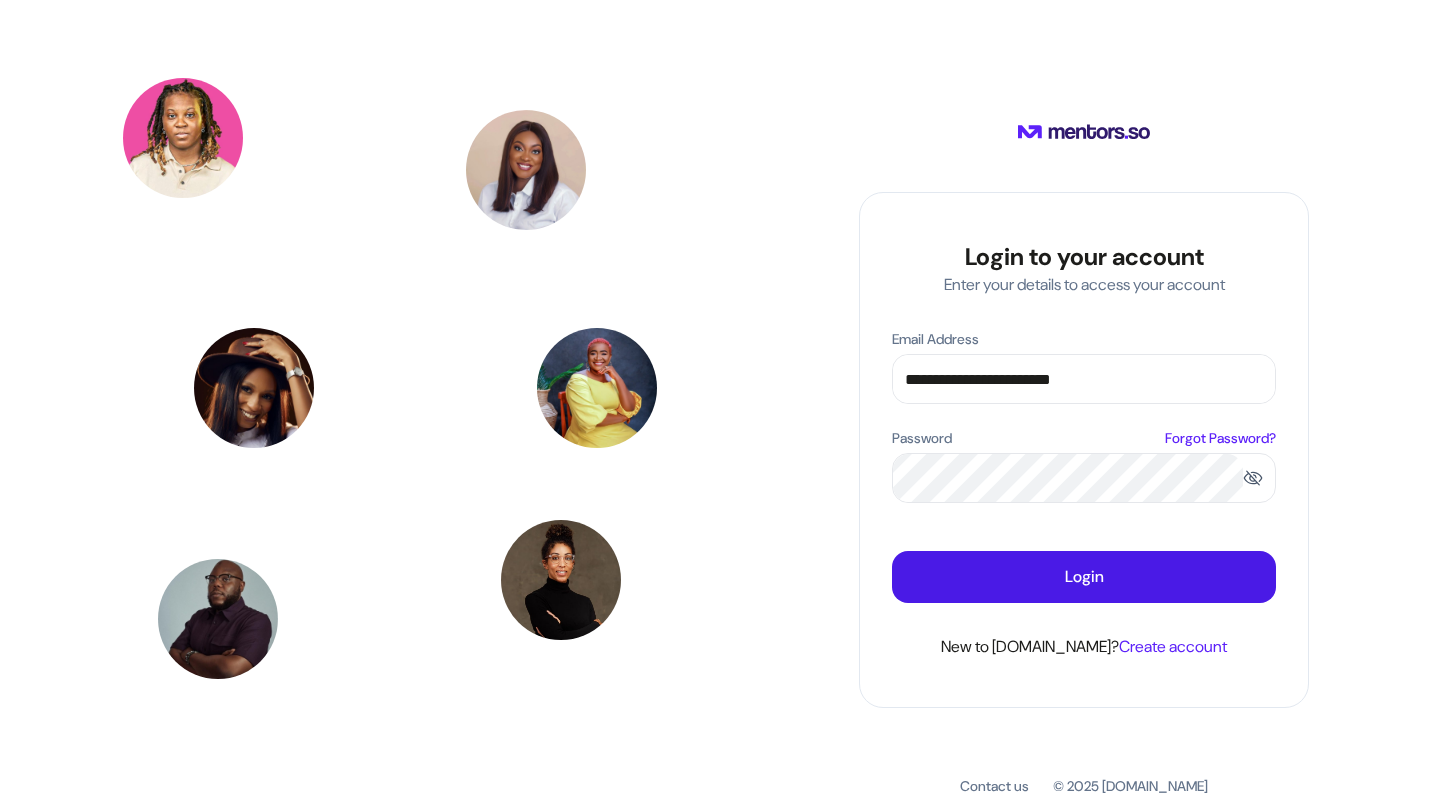 click on "Login" at bounding box center [1084, 577] 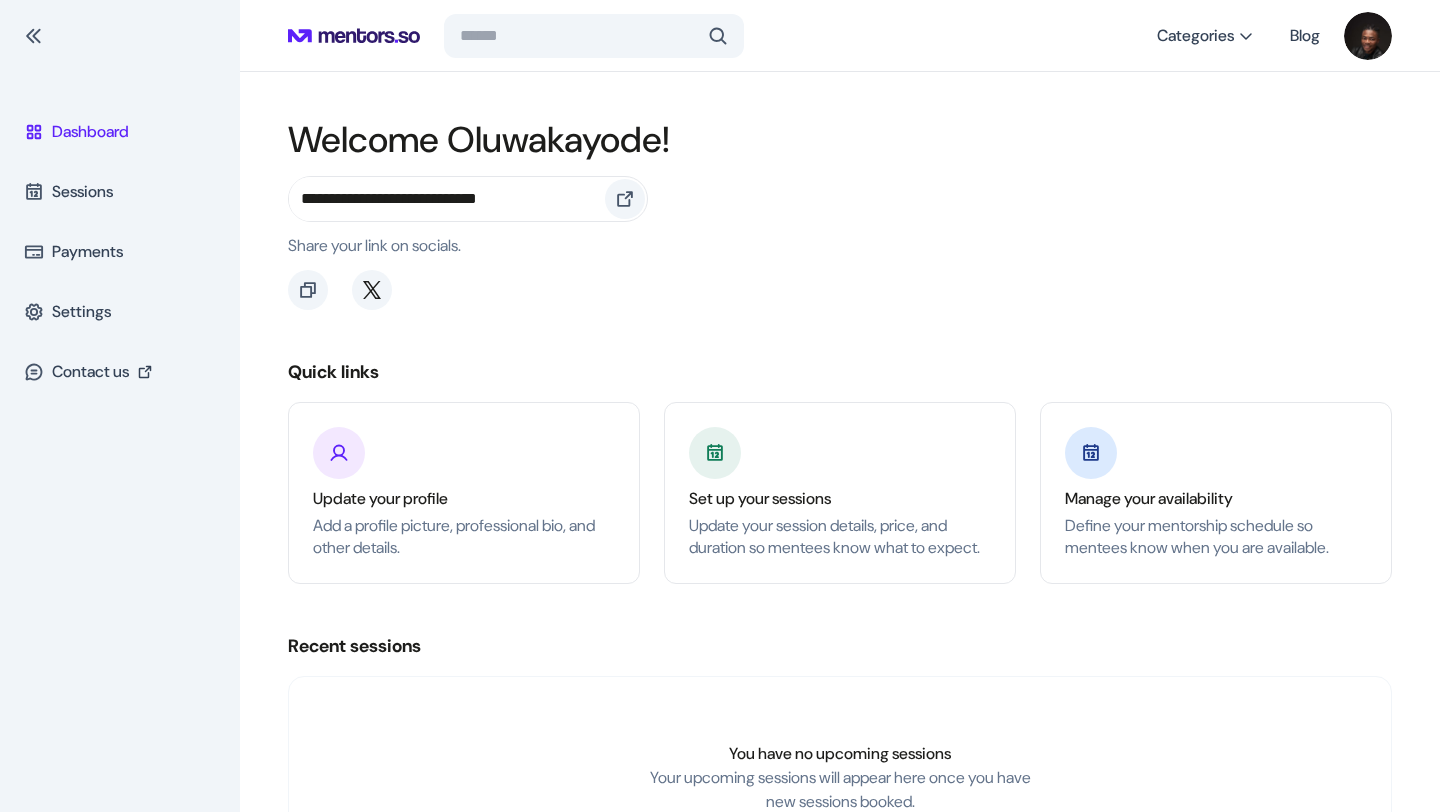 click 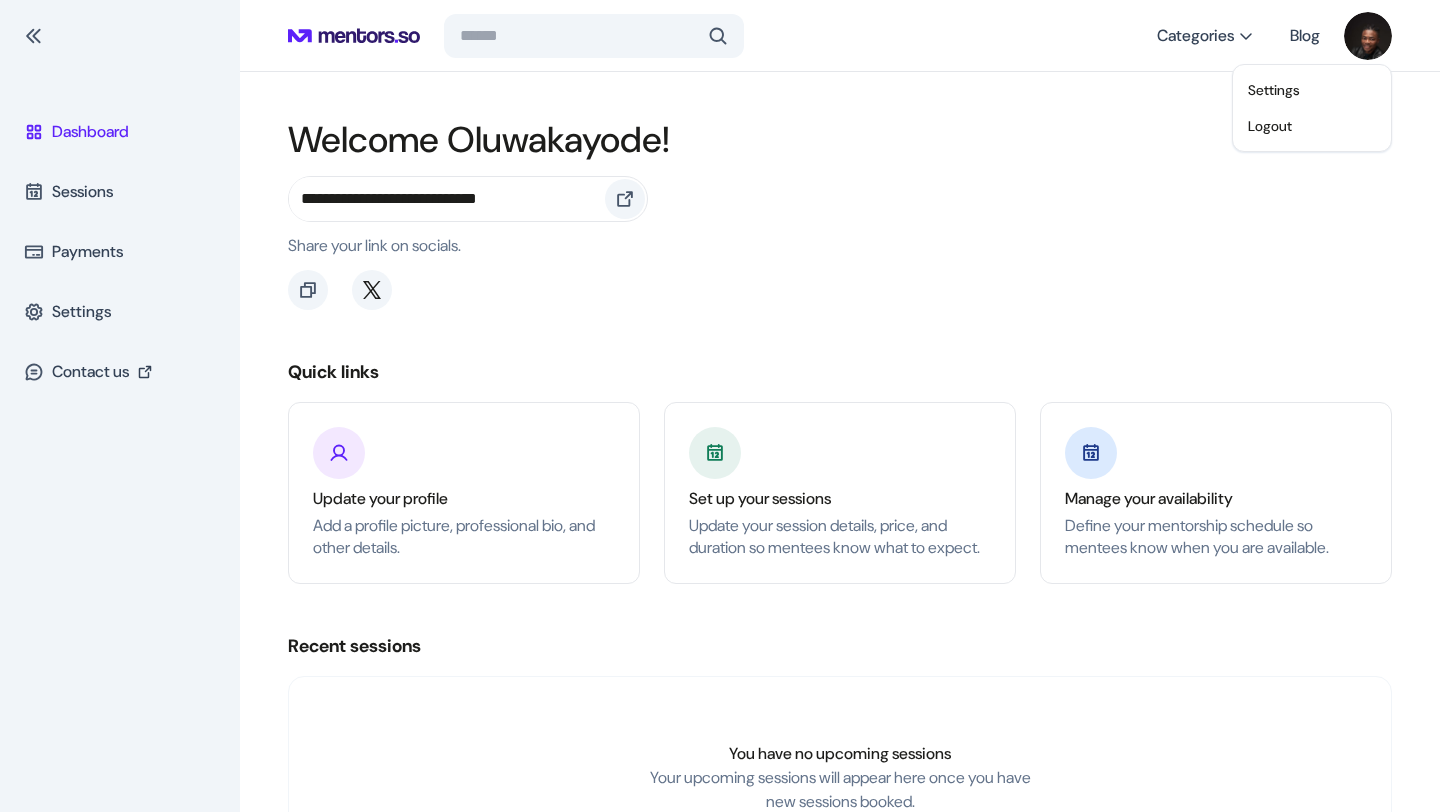 click on "**********" 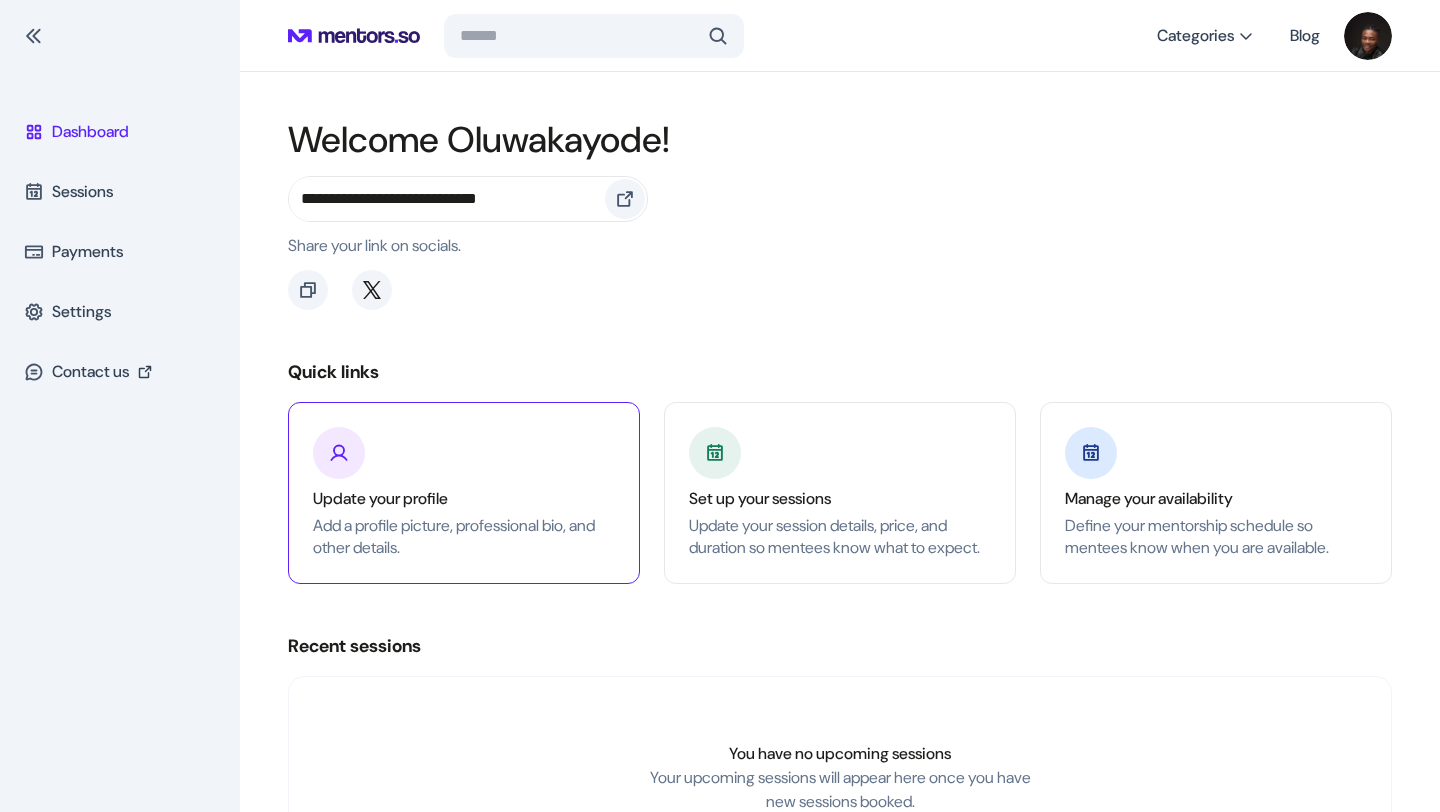 click on "Update your profile Add a profile picture, professional bio, and other details." 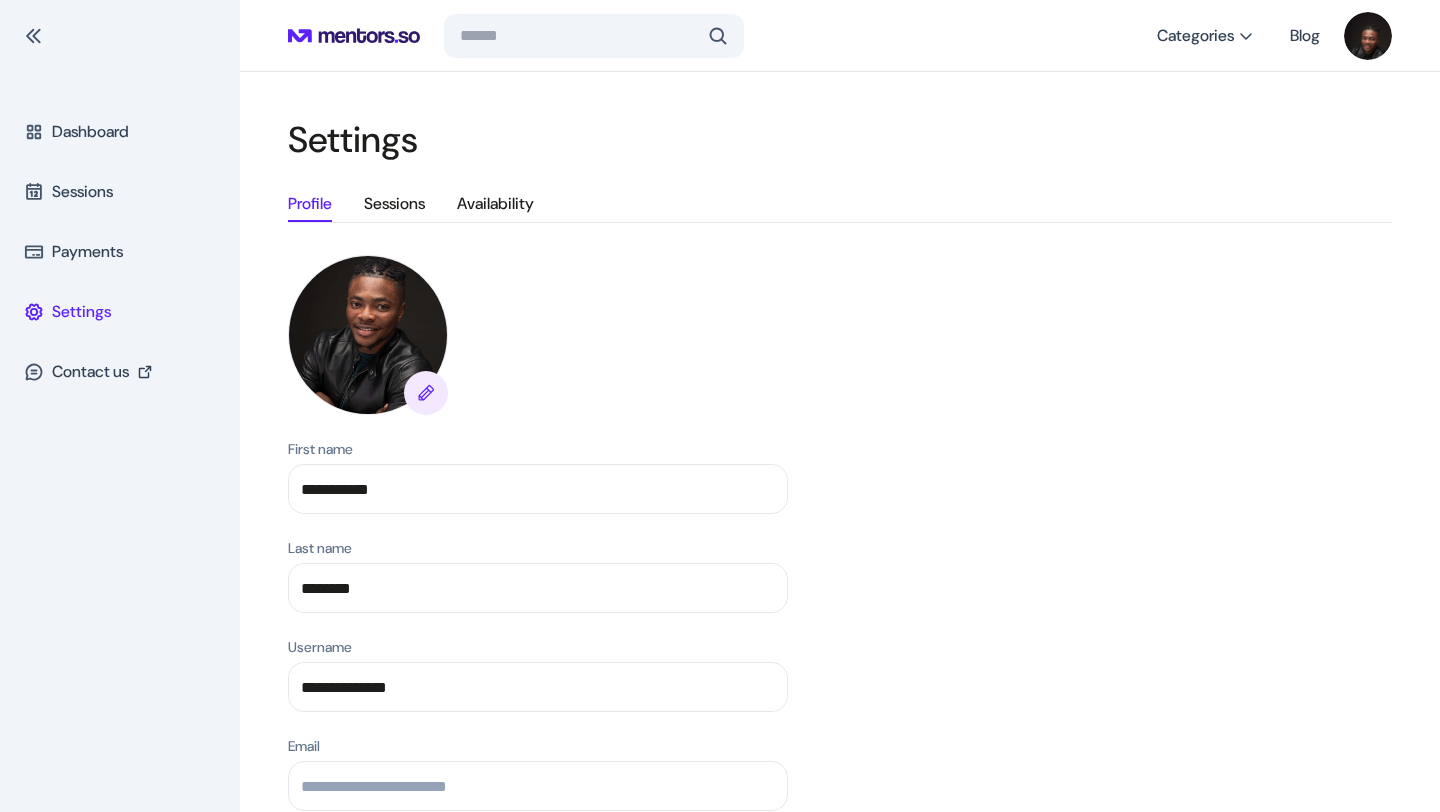 click at bounding box center (368, 335) 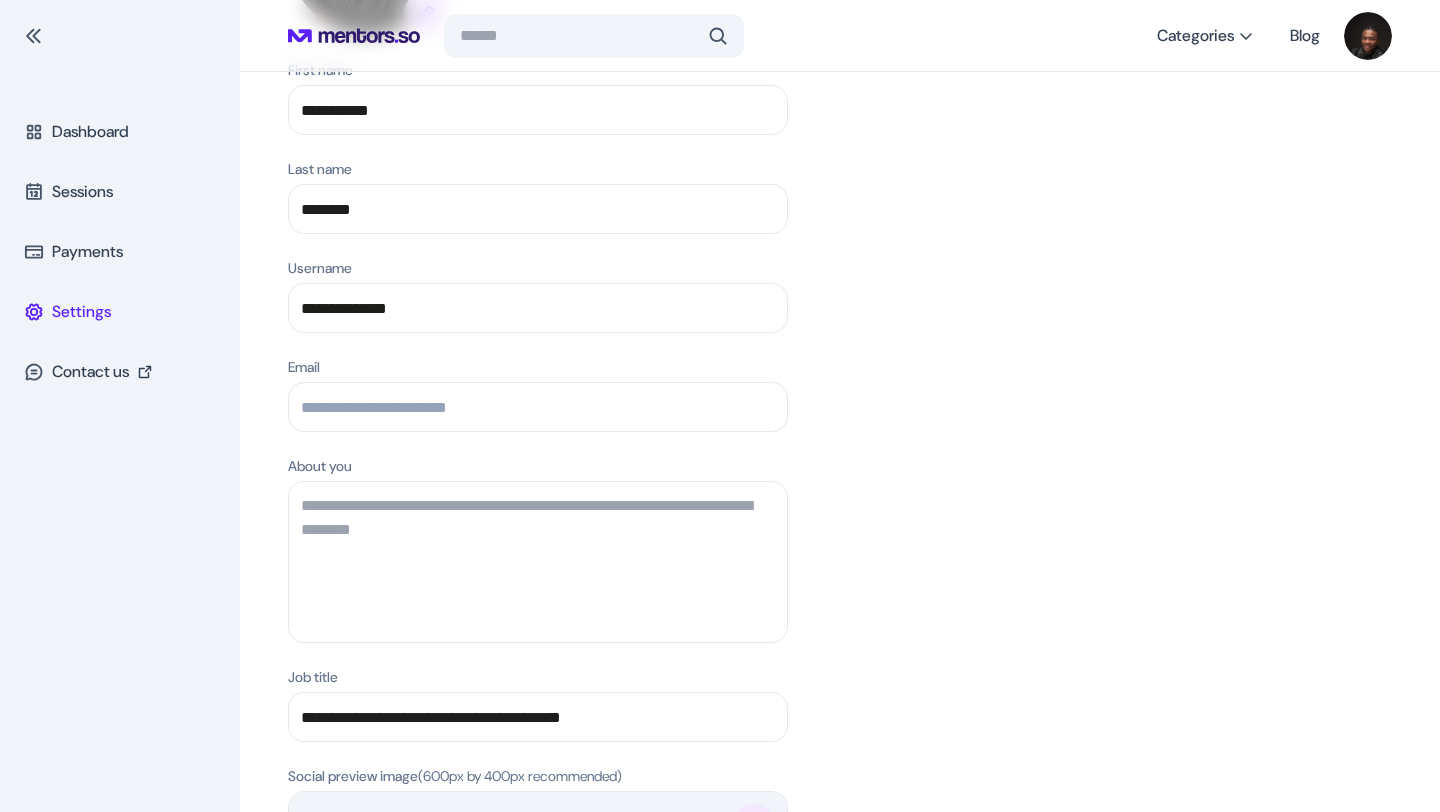 scroll, scrollTop: 390, scrollLeft: 0, axis: vertical 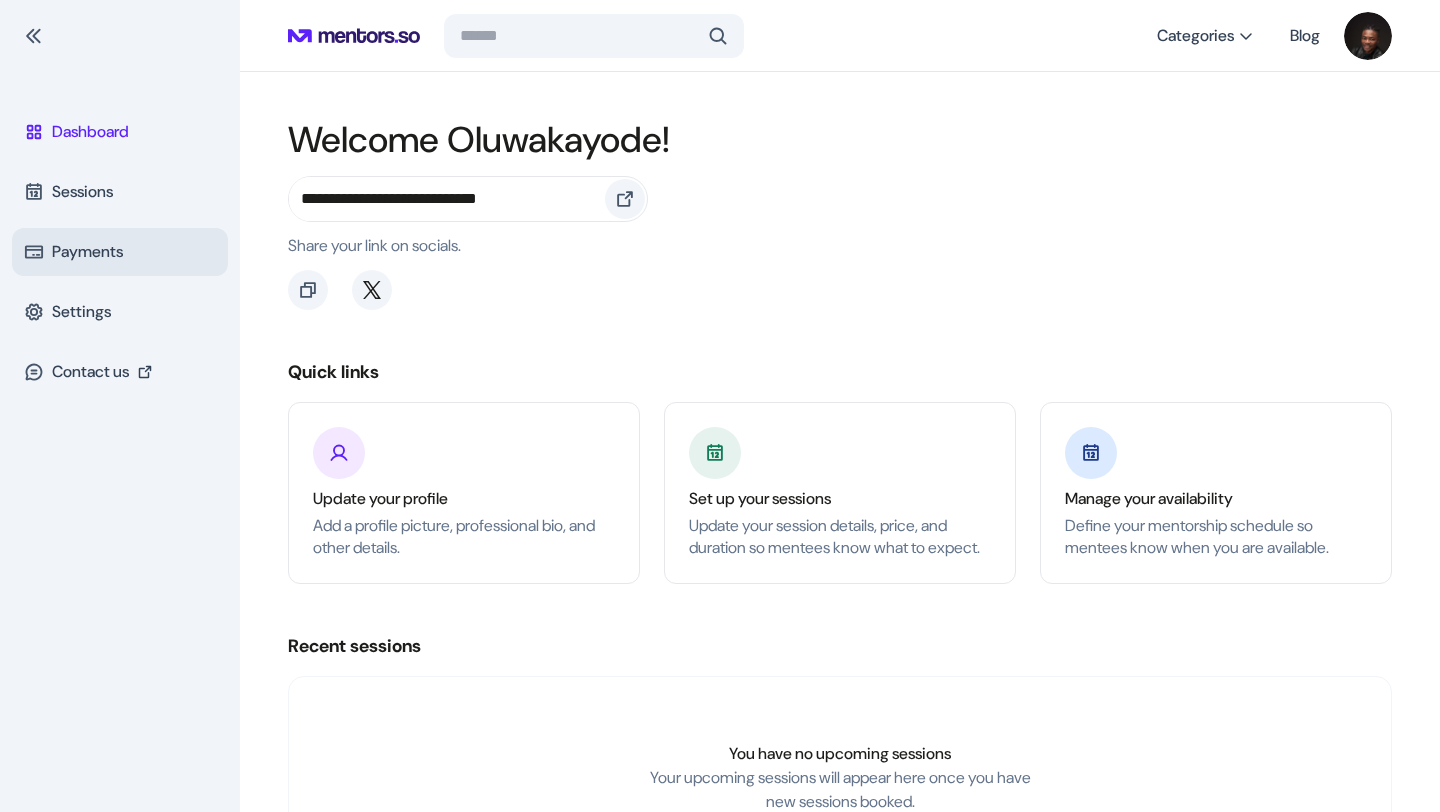 click on "Payments" at bounding box center (120, 252) 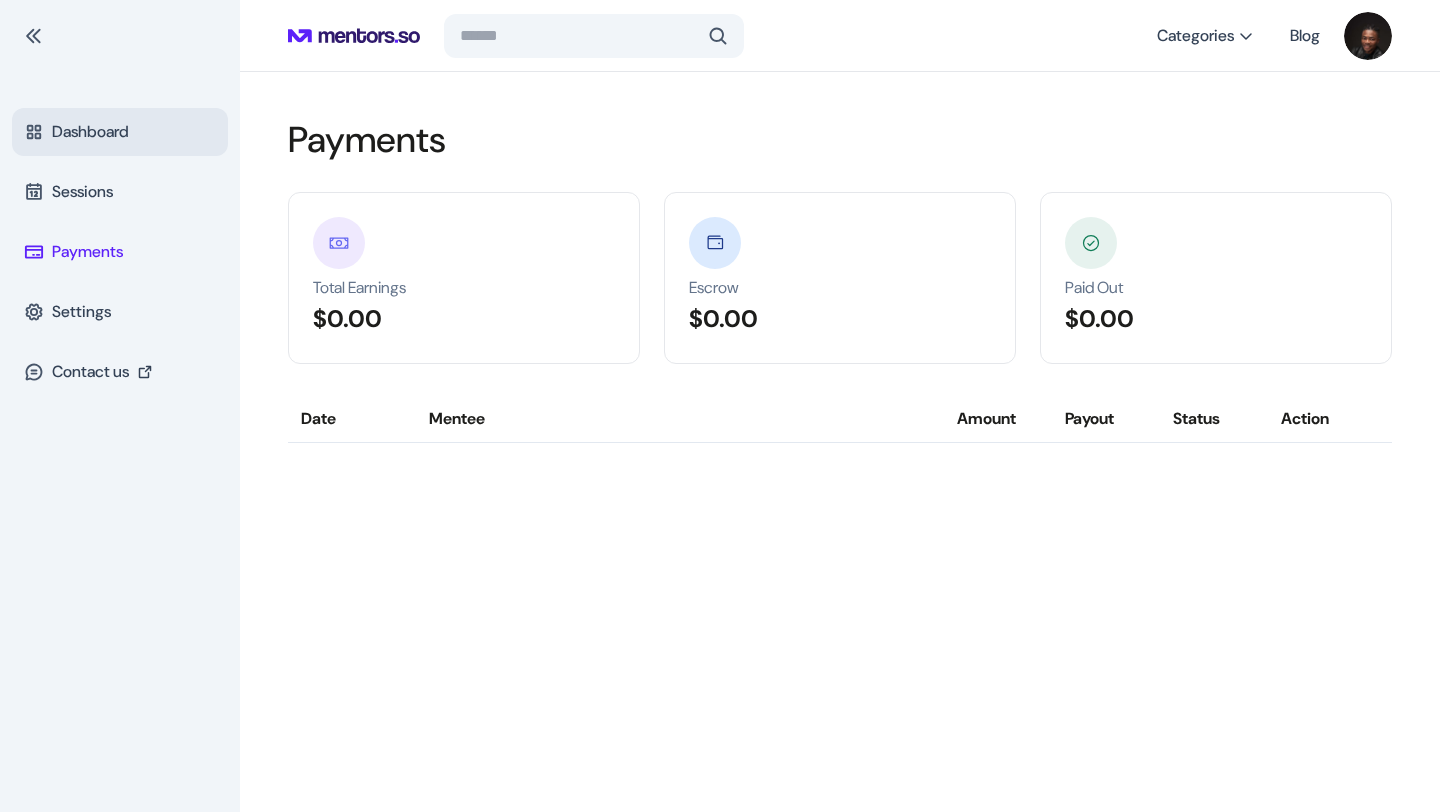click on "Dashboard" at bounding box center (120, 132) 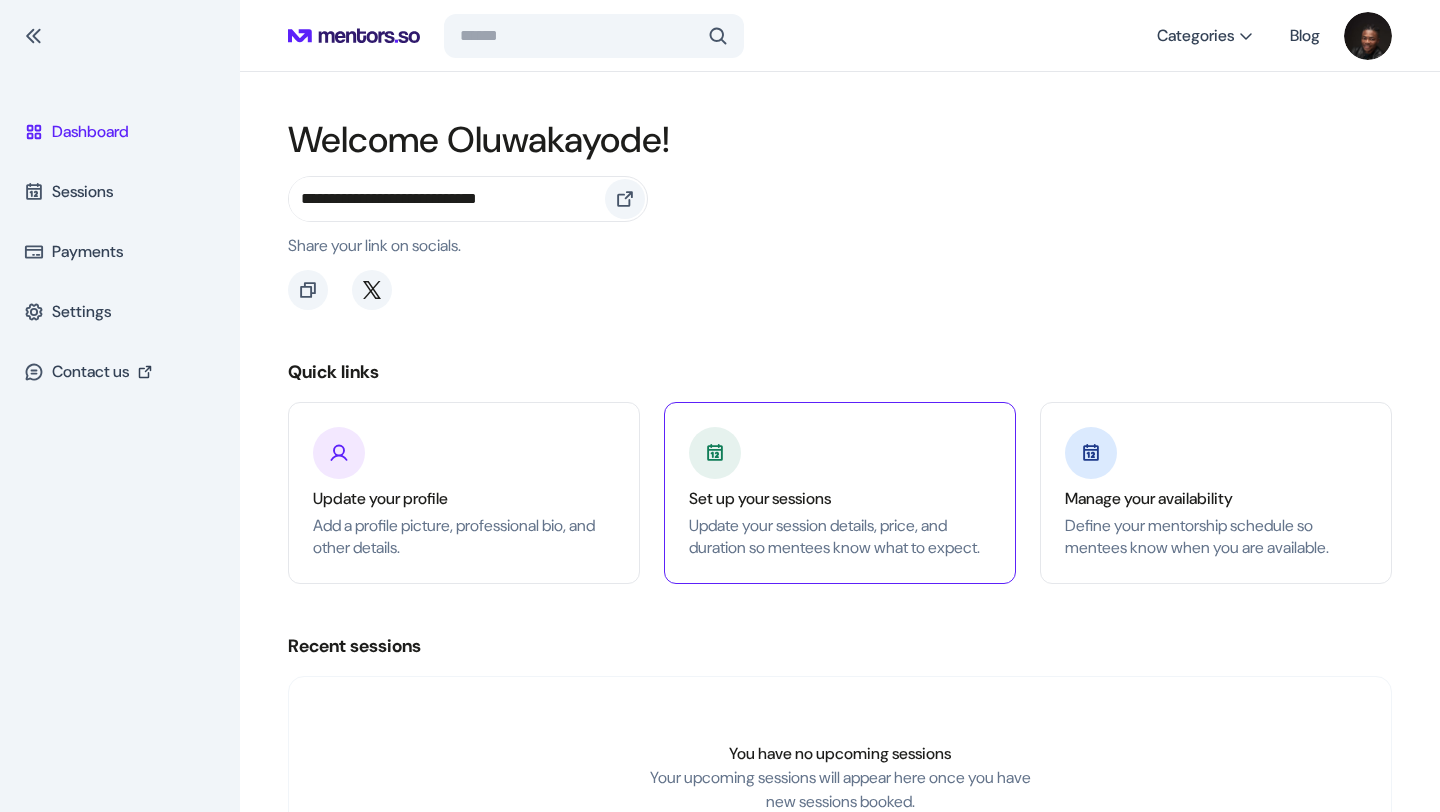 click on "Set up your sessions" at bounding box center [840, 499] 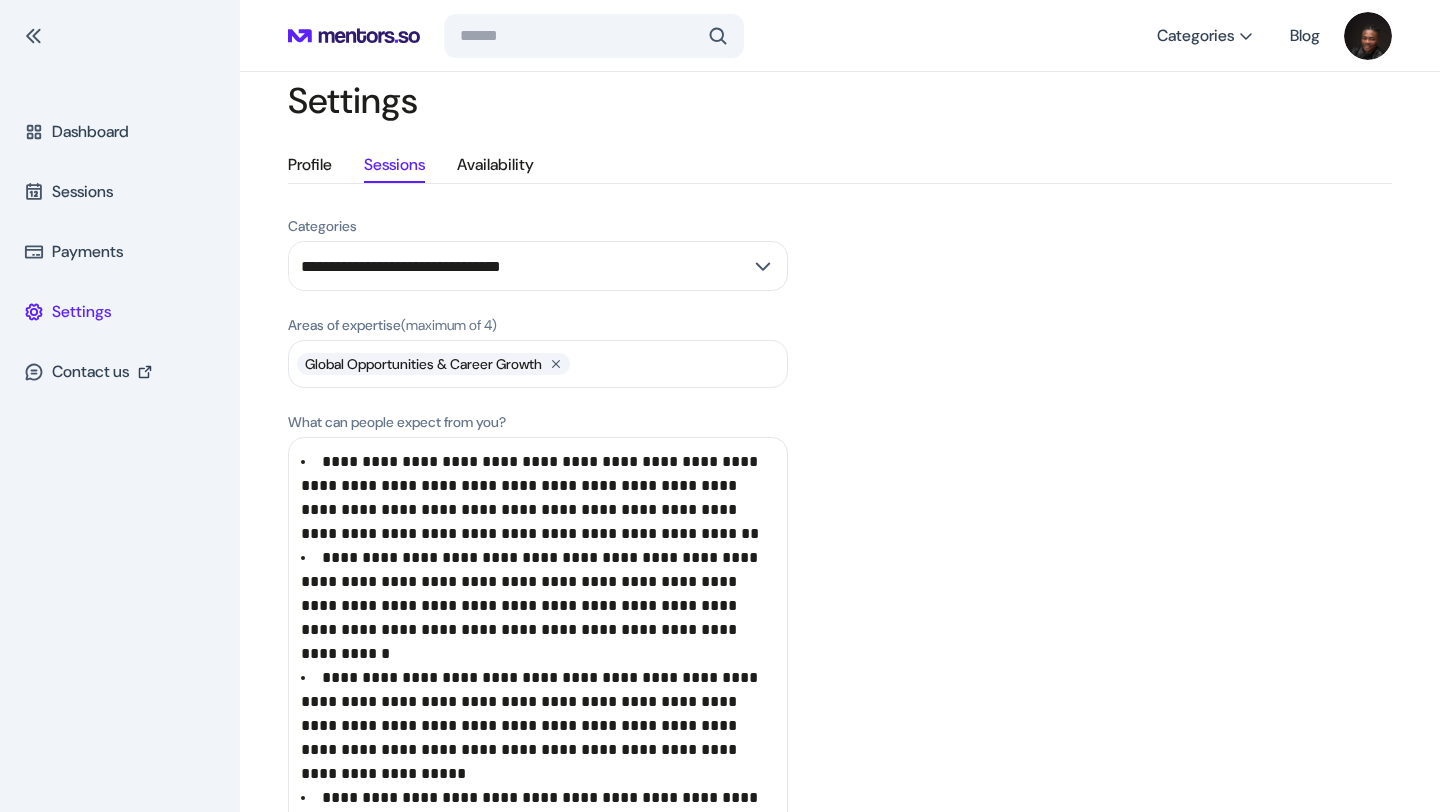 scroll, scrollTop: 44, scrollLeft: 0, axis: vertical 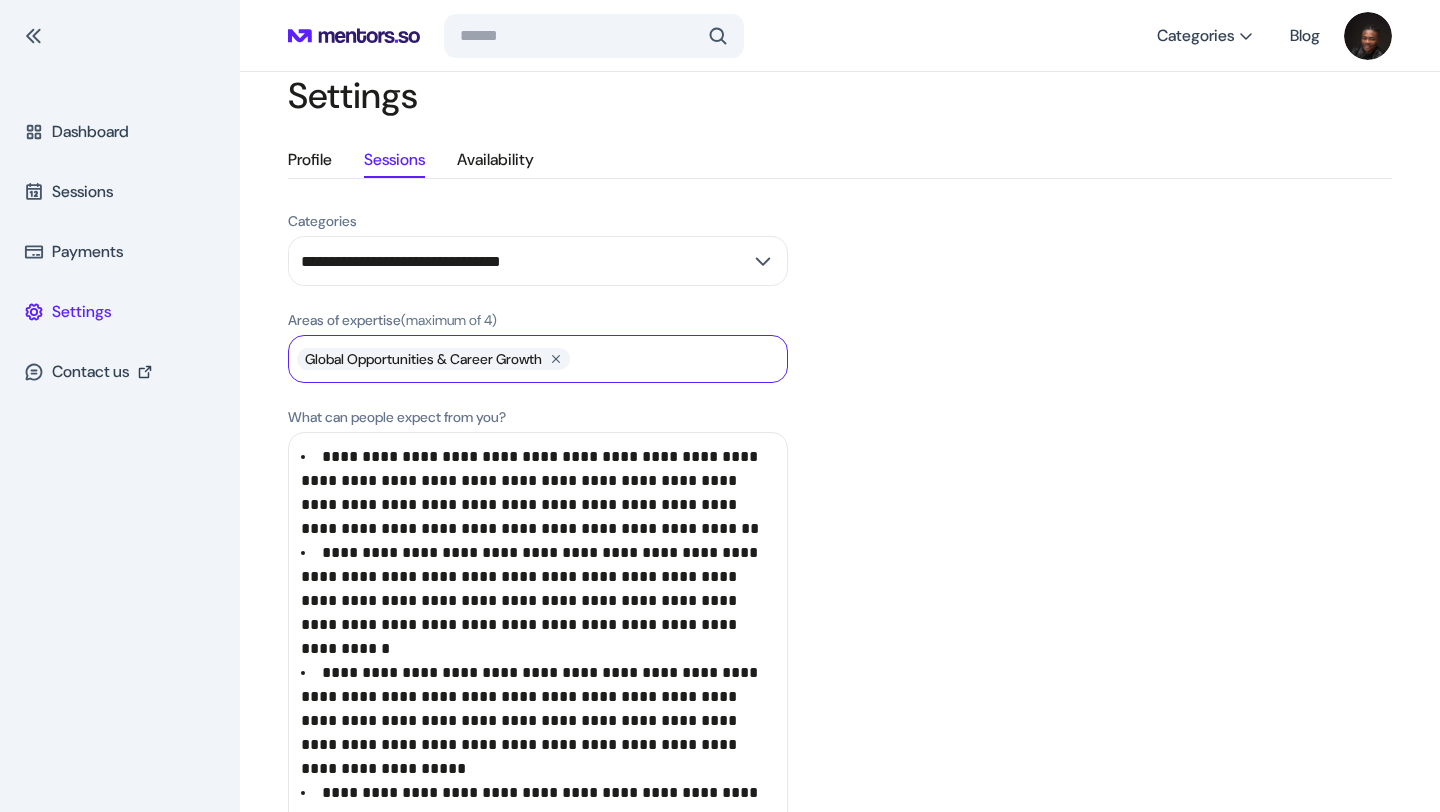 click on "Areas of expertise  (maximum of 4)" 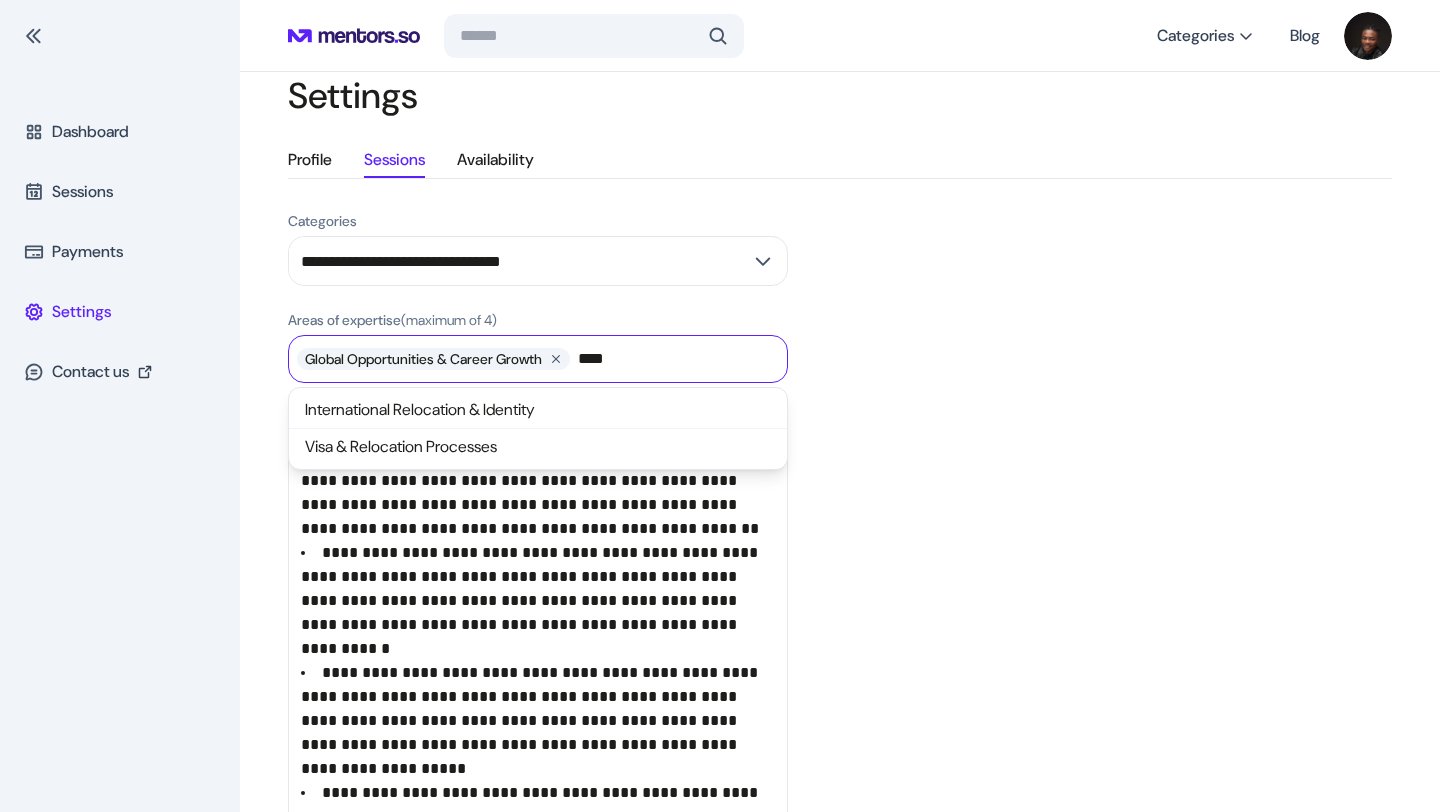 type on "****" 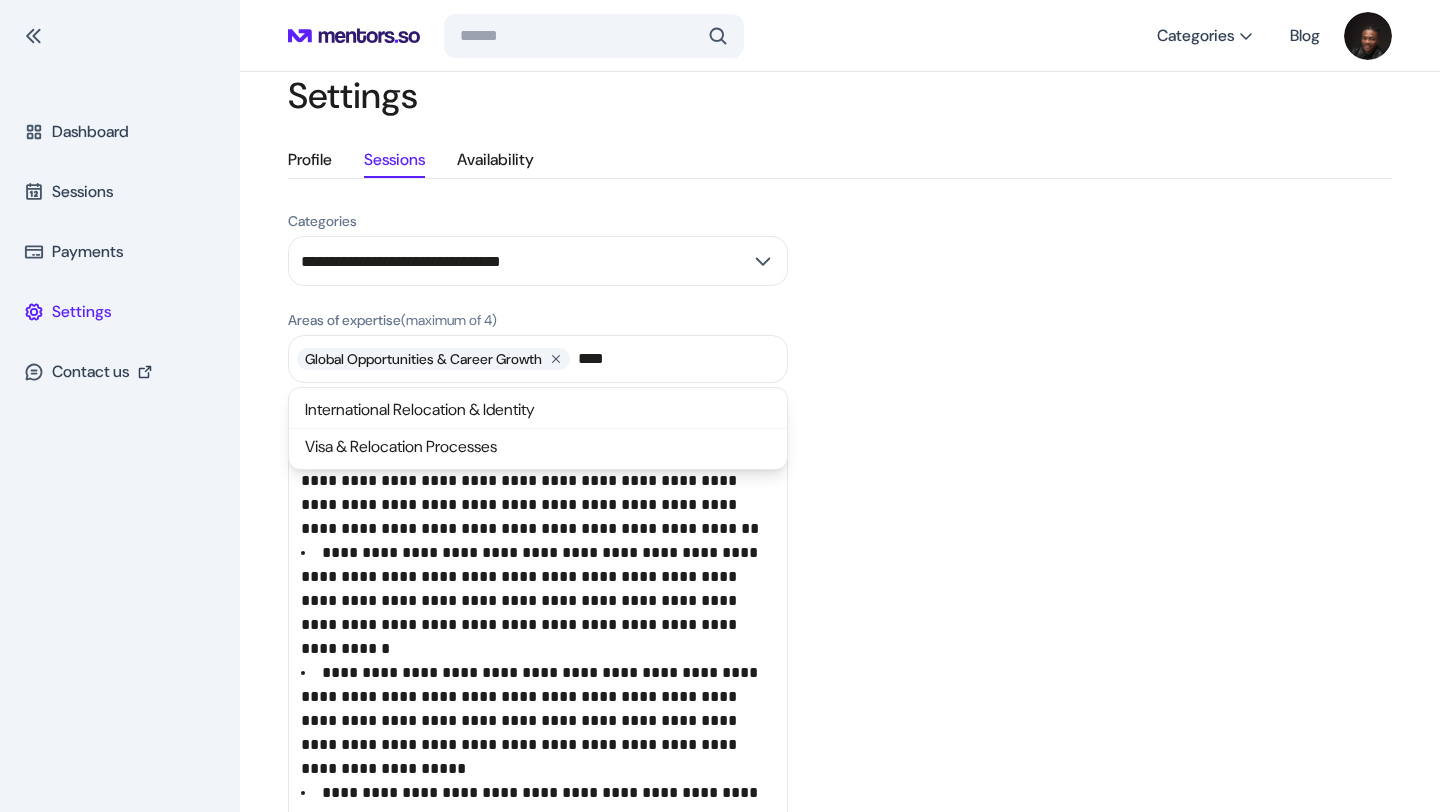 click on "**********" 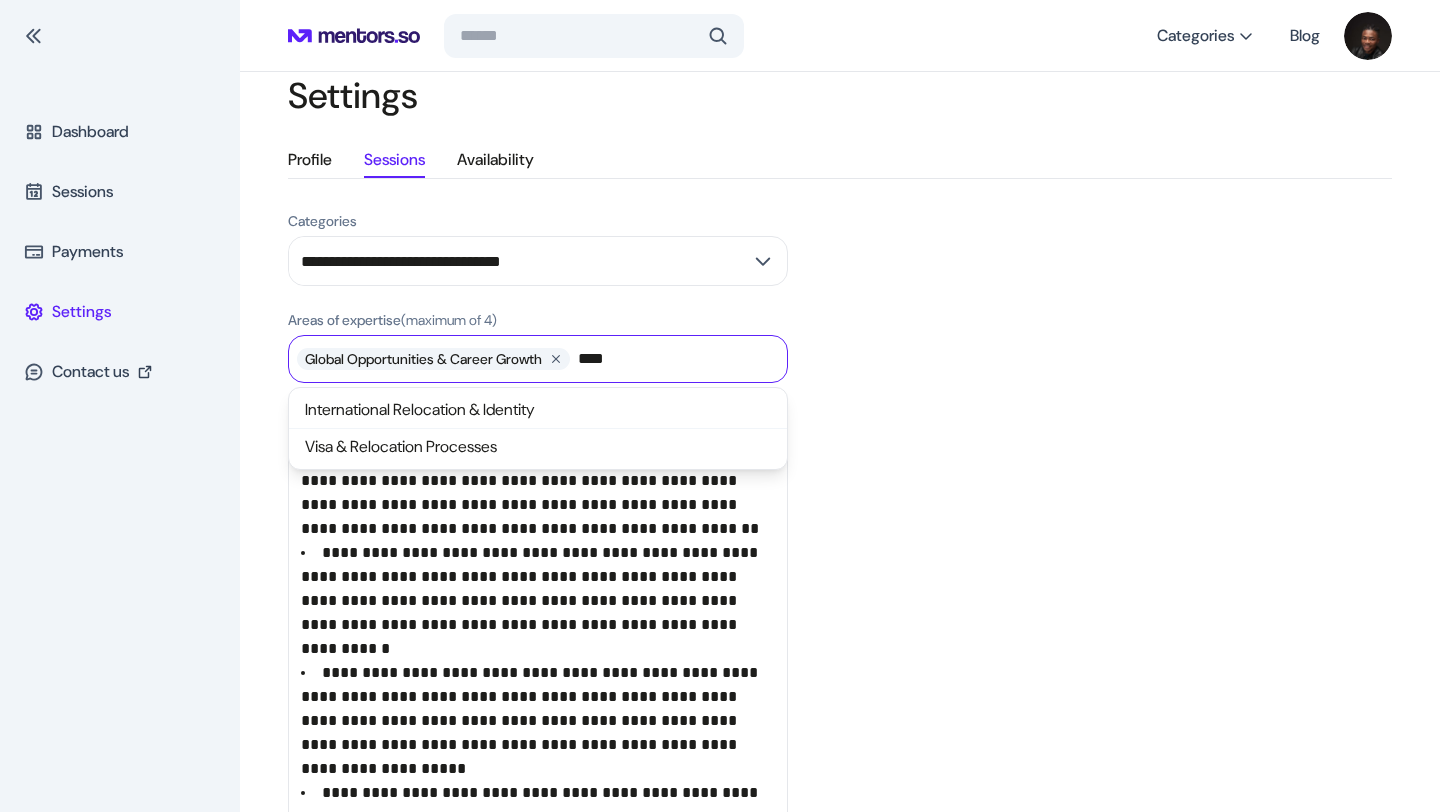 drag, startPoint x: 637, startPoint y: 351, endPoint x: 582, endPoint y: 352, distance: 55.00909 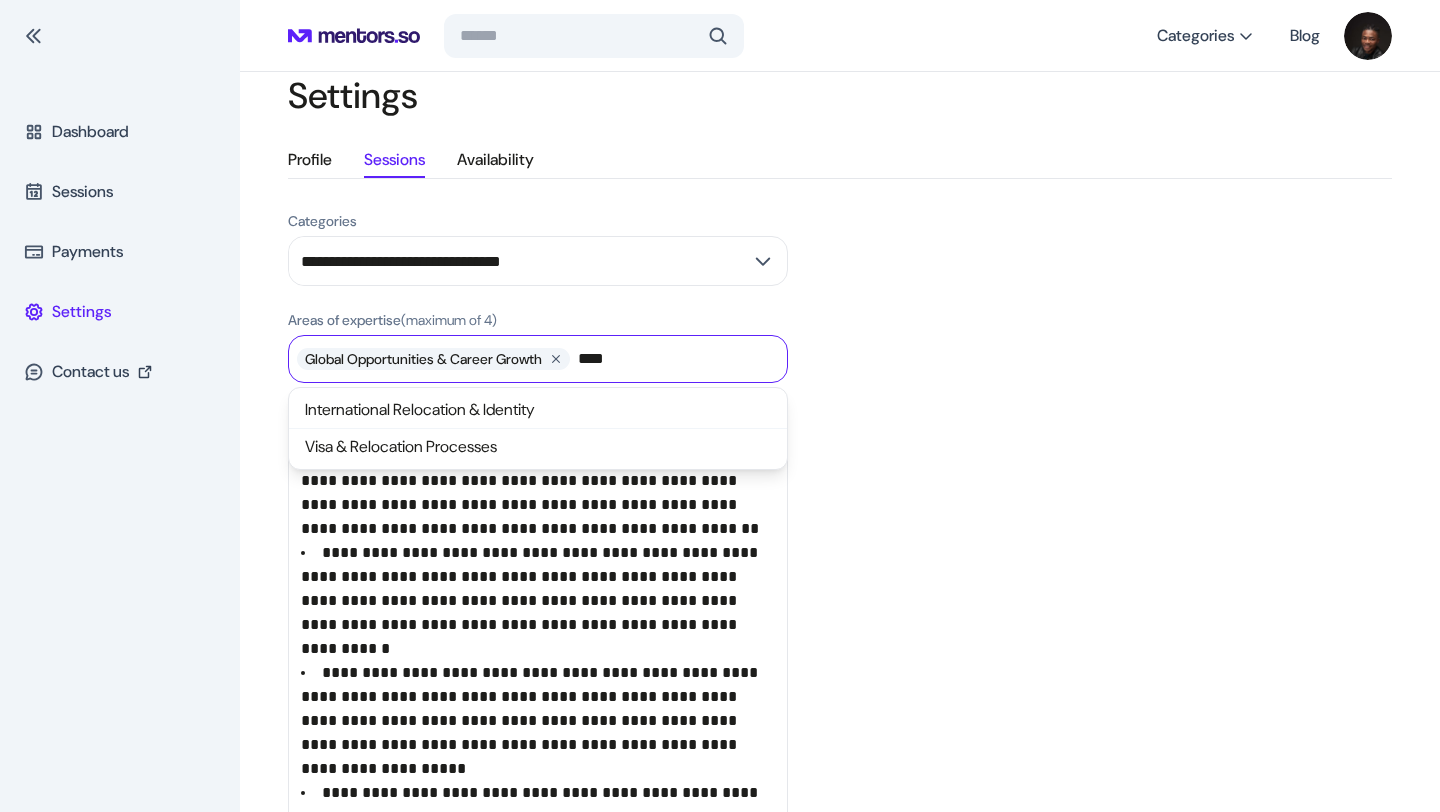 click on "Global Opportunities & Career Growth ****" at bounding box center [517, 359] 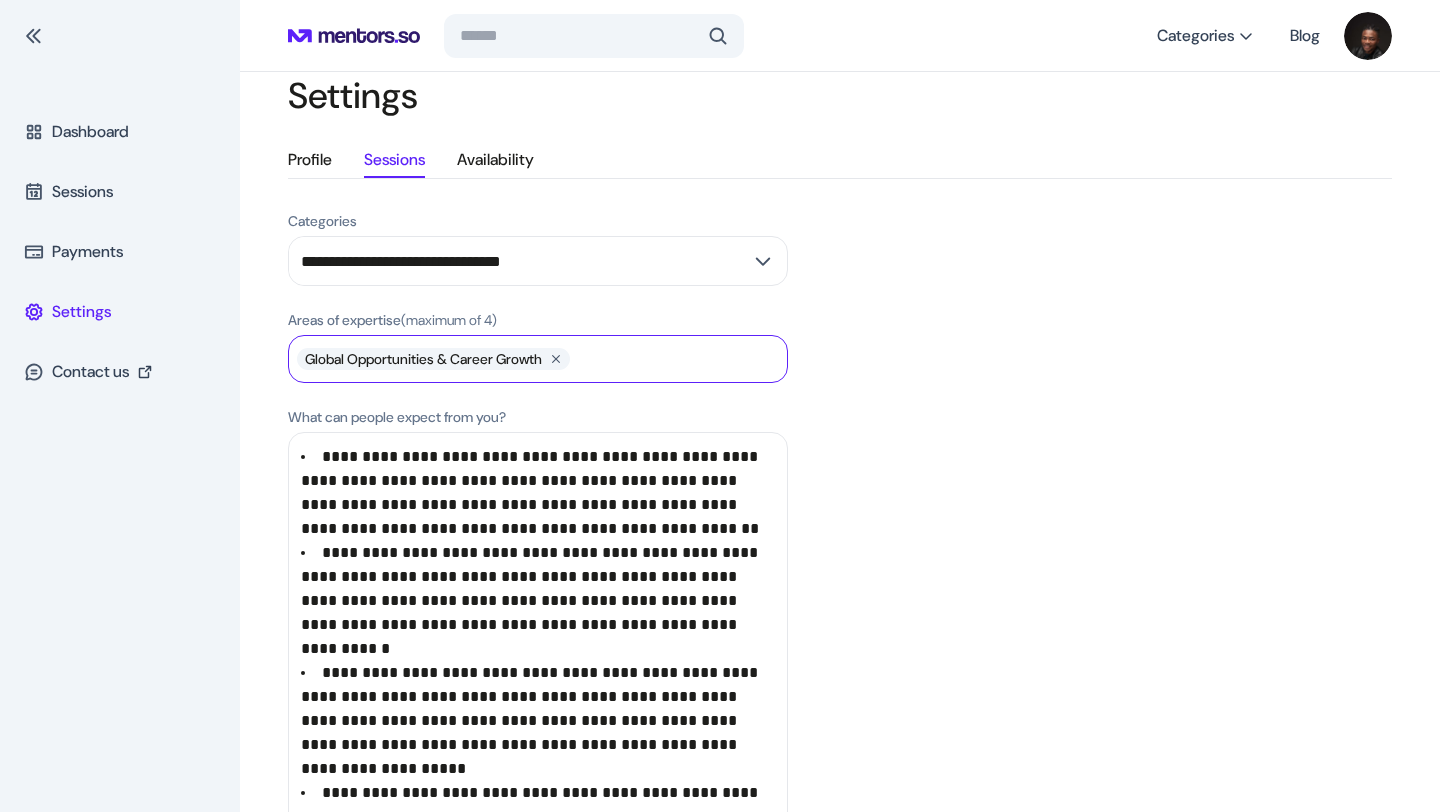 type 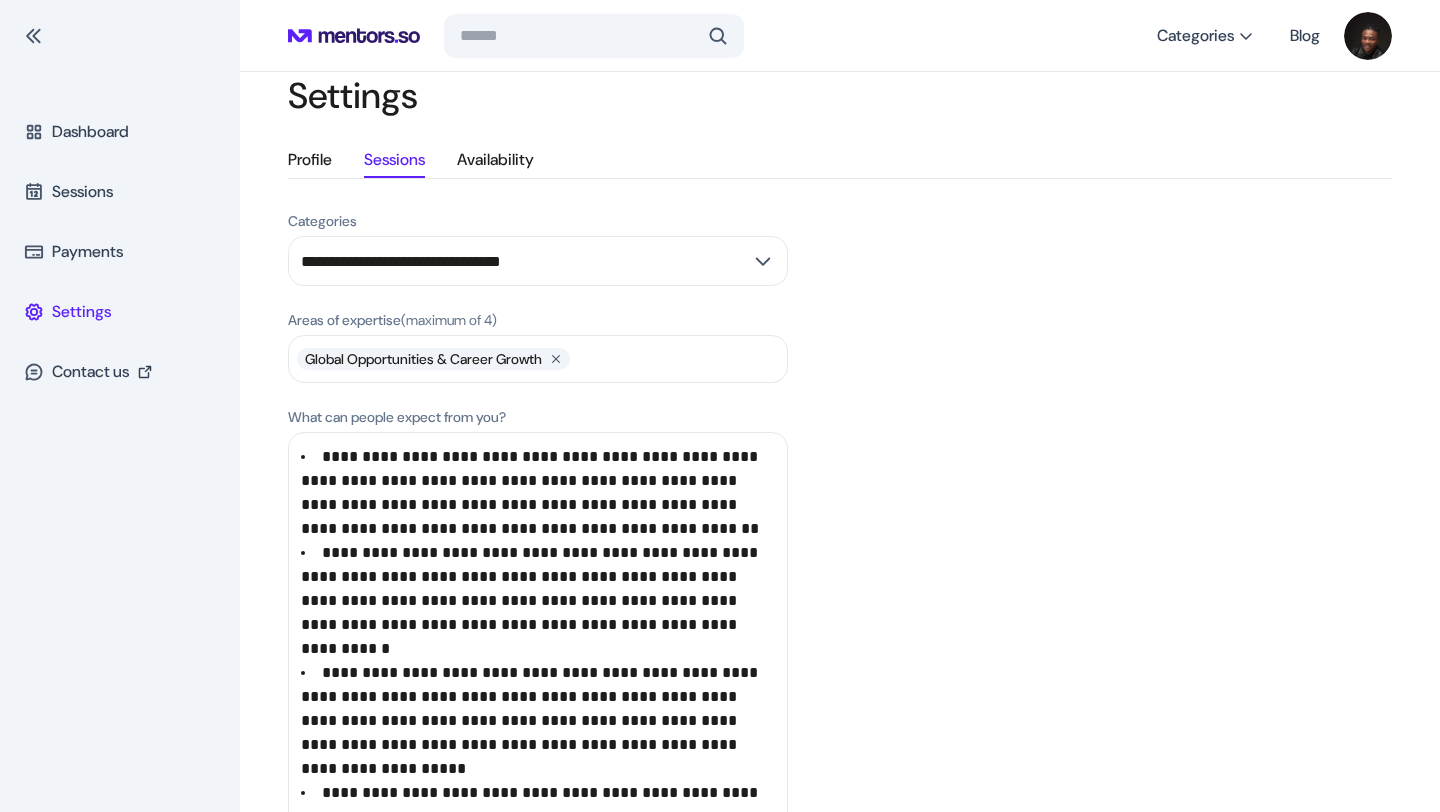click on "**********" 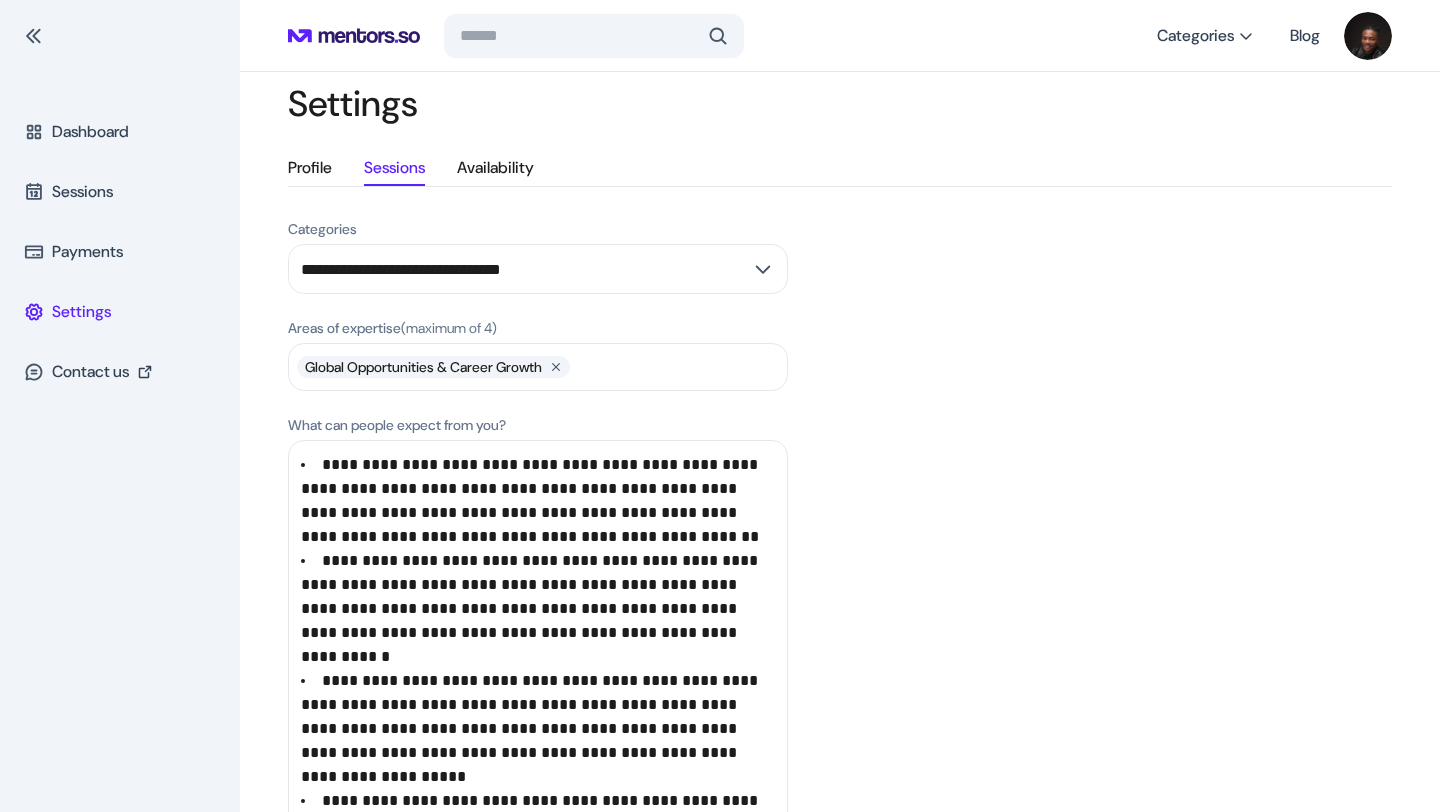 scroll, scrollTop: 0, scrollLeft: 0, axis: both 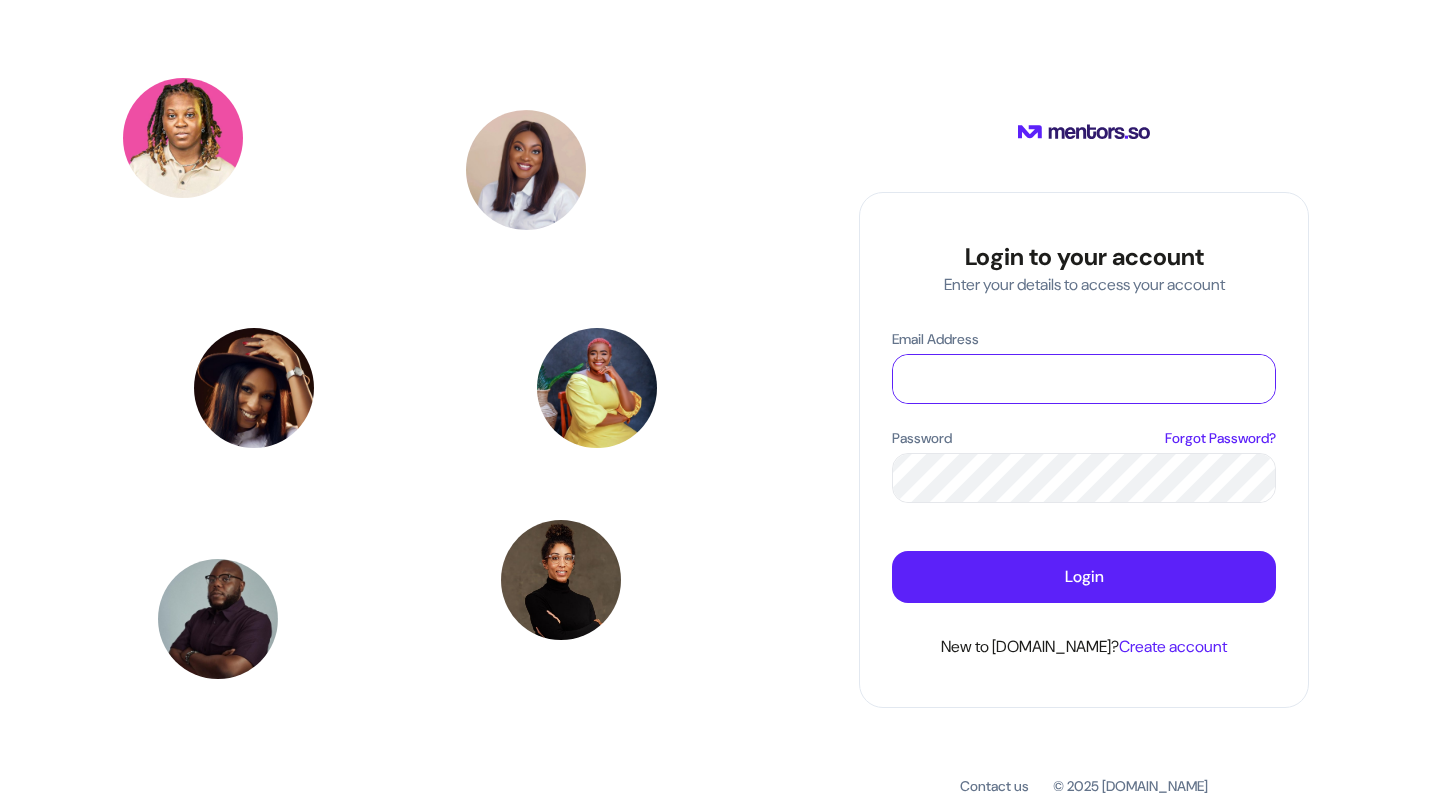click on "Email Address" 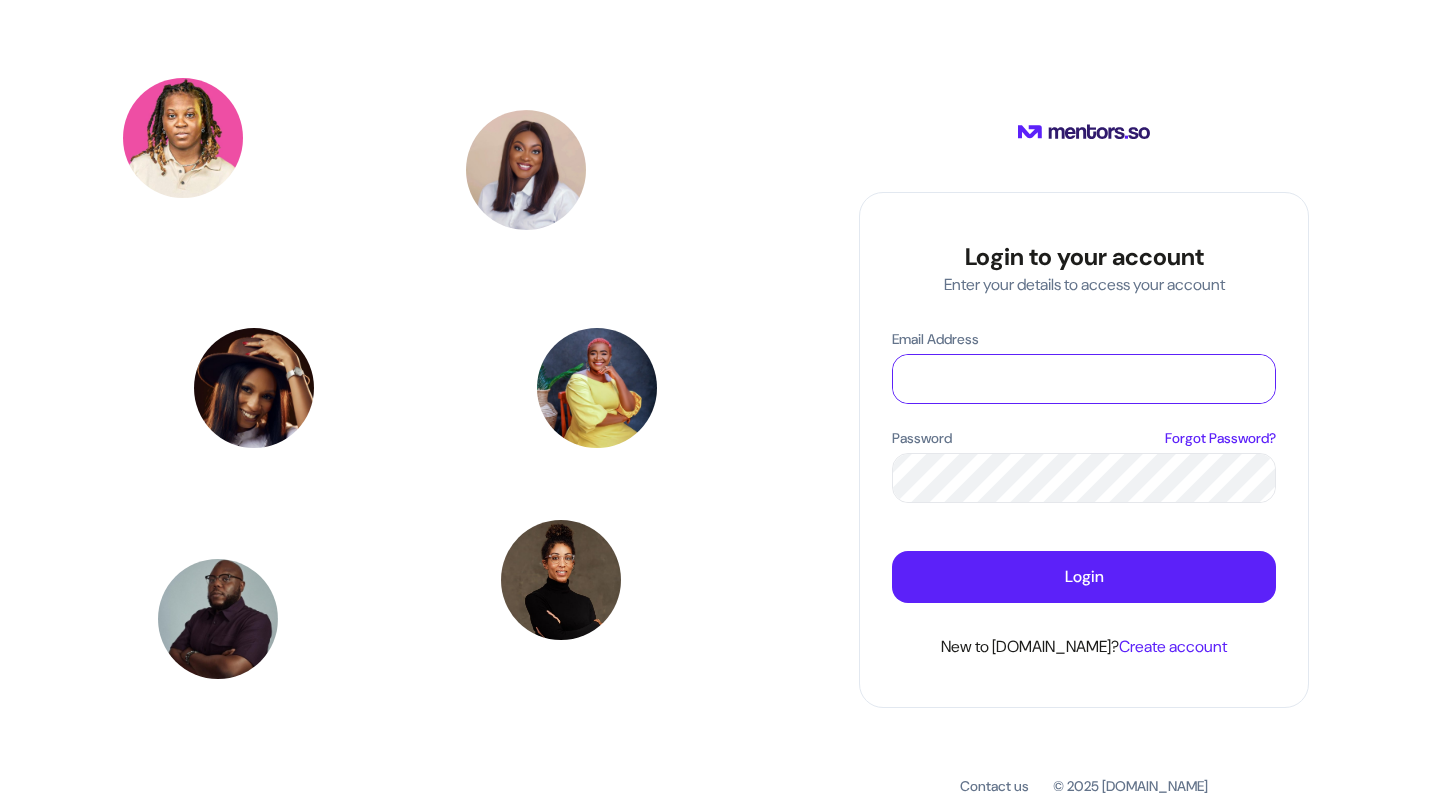 type on "**********" 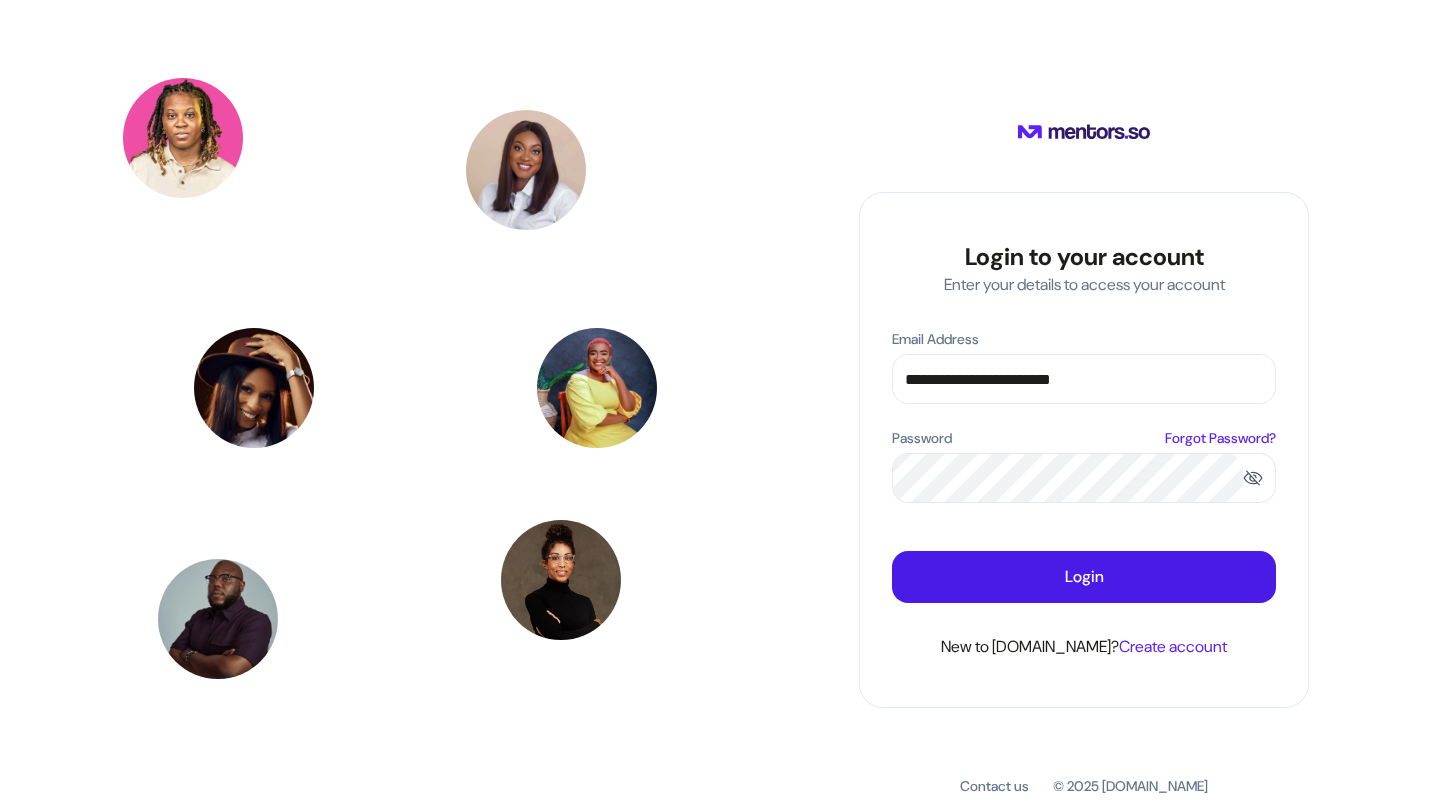 click on "Login" at bounding box center (1084, 577) 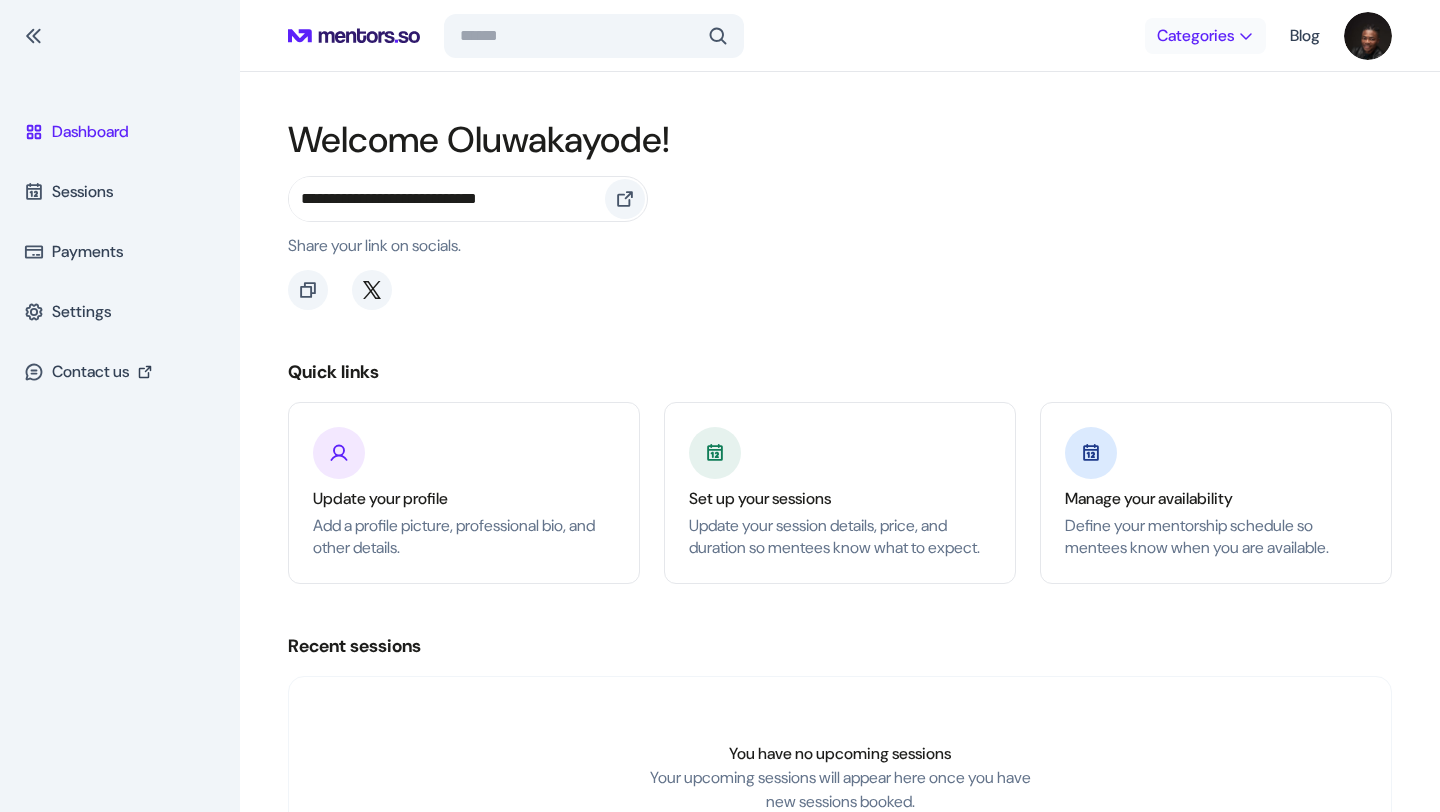 click at bounding box center (1246, 36) 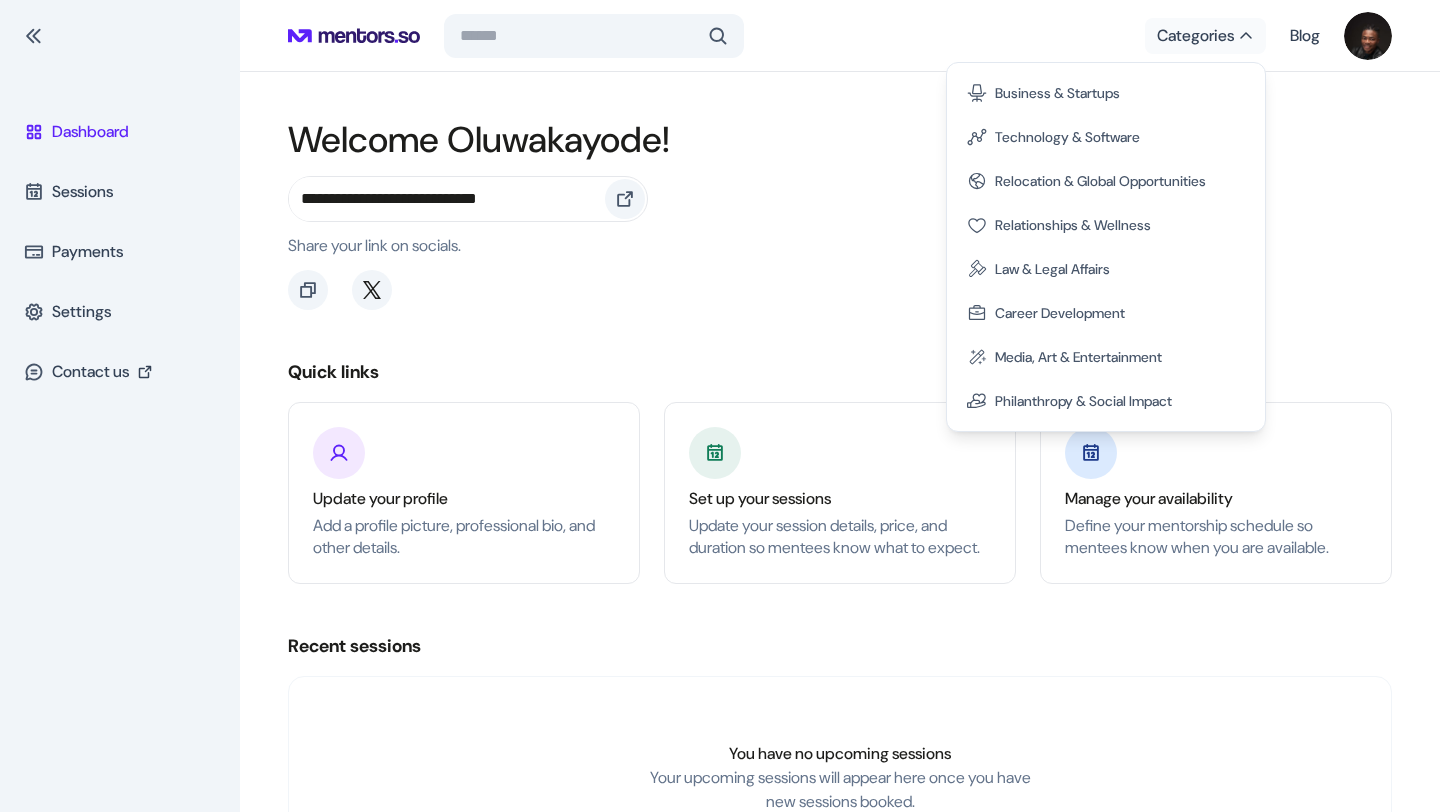 click on "**********" at bounding box center (840, 243) 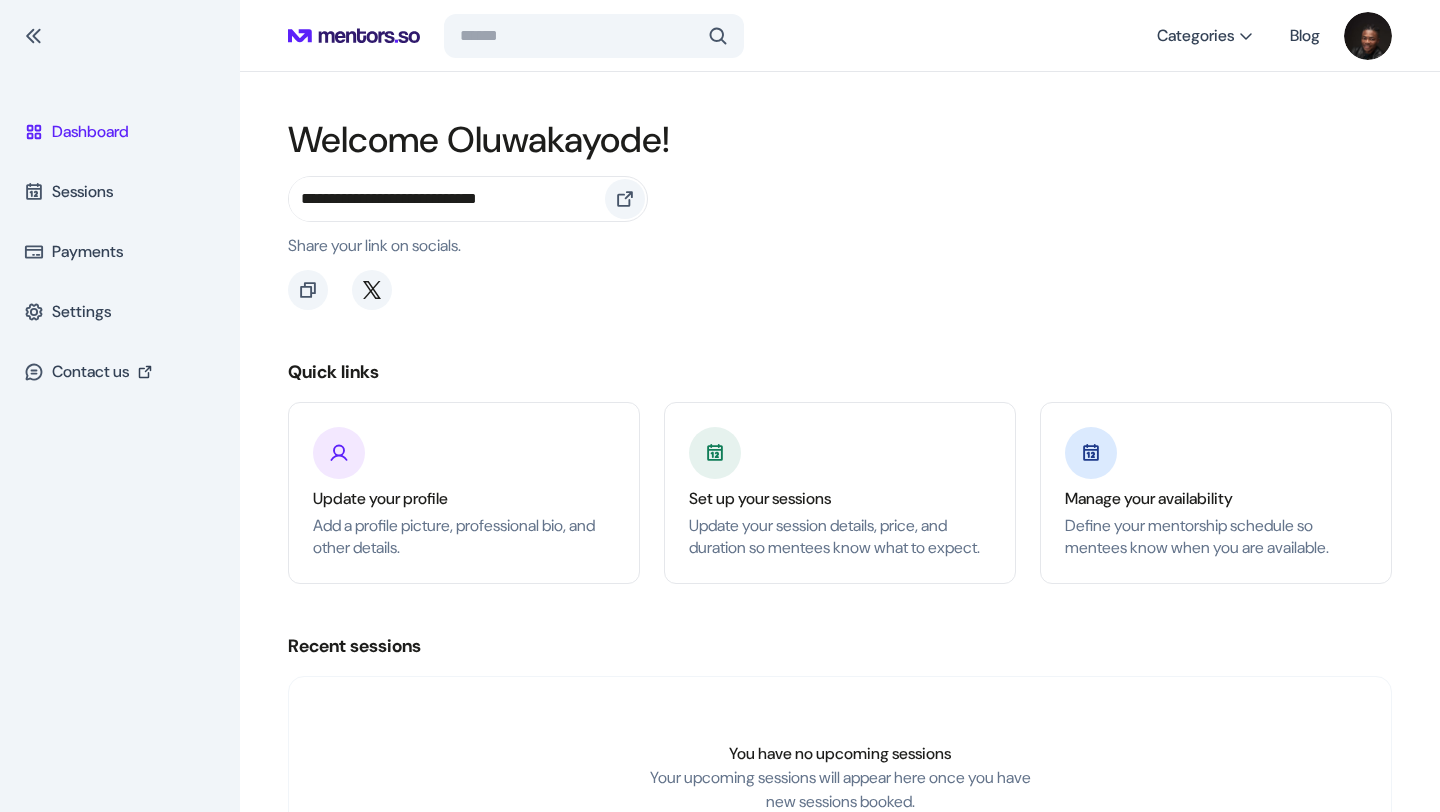 click on "**********" at bounding box center [840, 243] 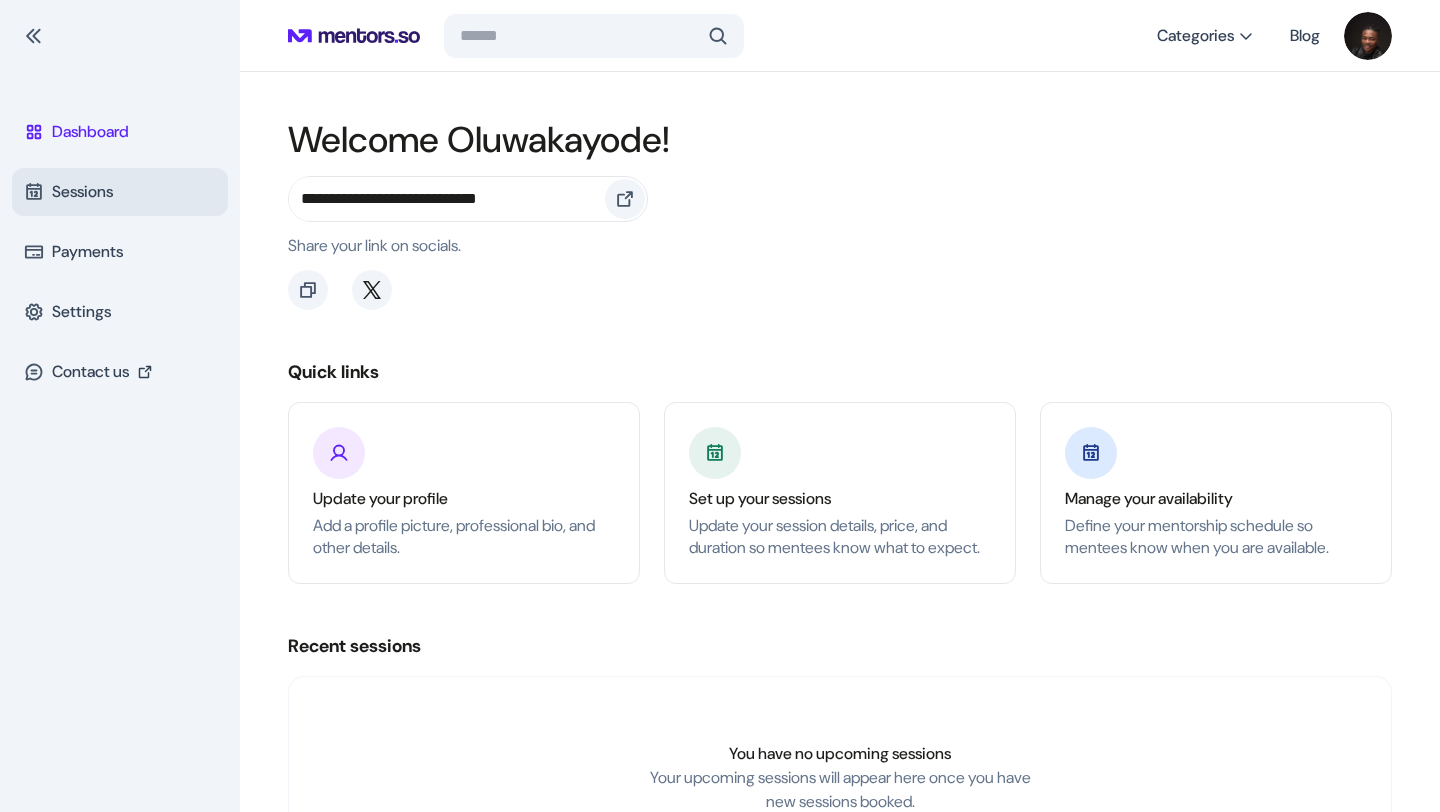 click on "Sessions" at bounding box center [120, 192] 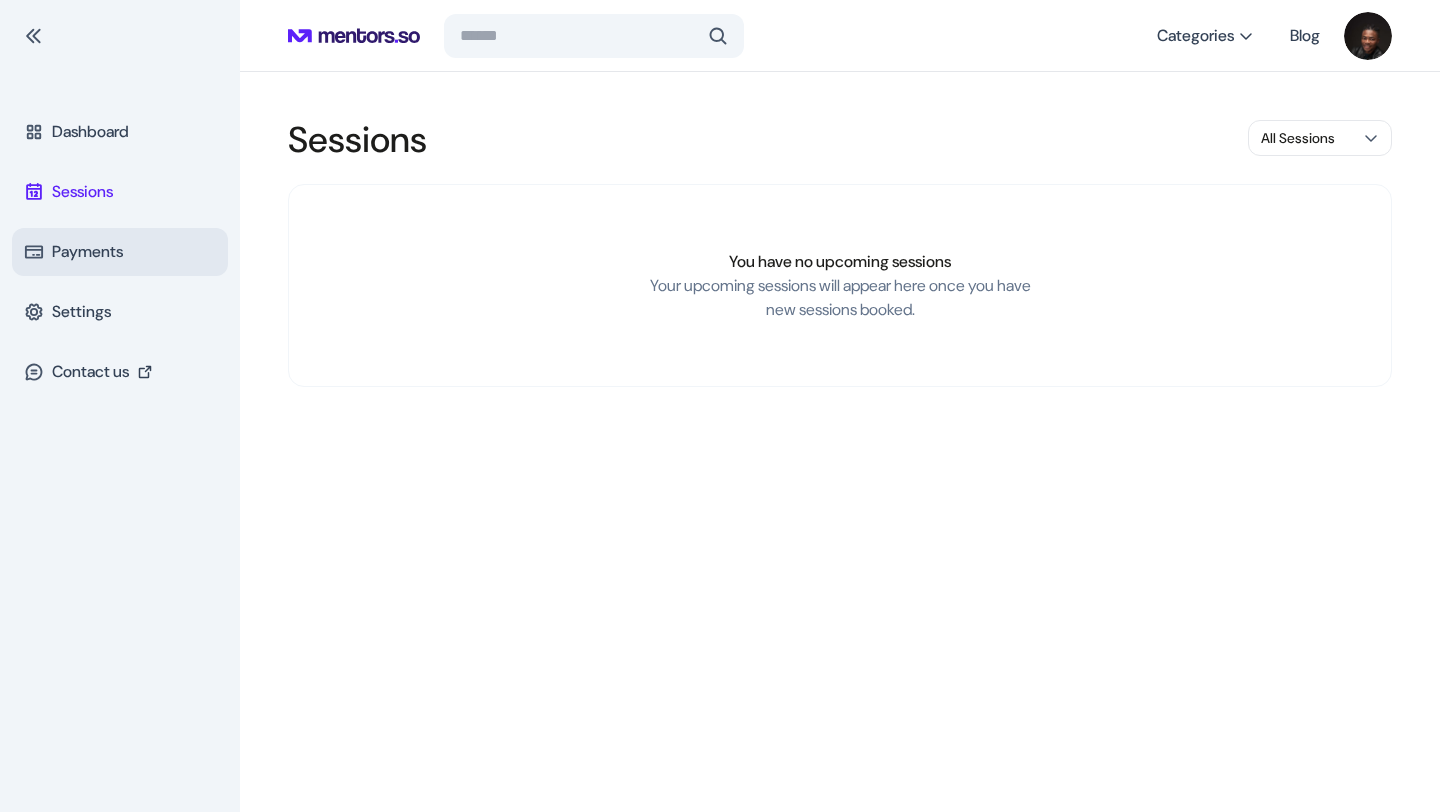 click on "Payments" at bounding box center [120, 252] 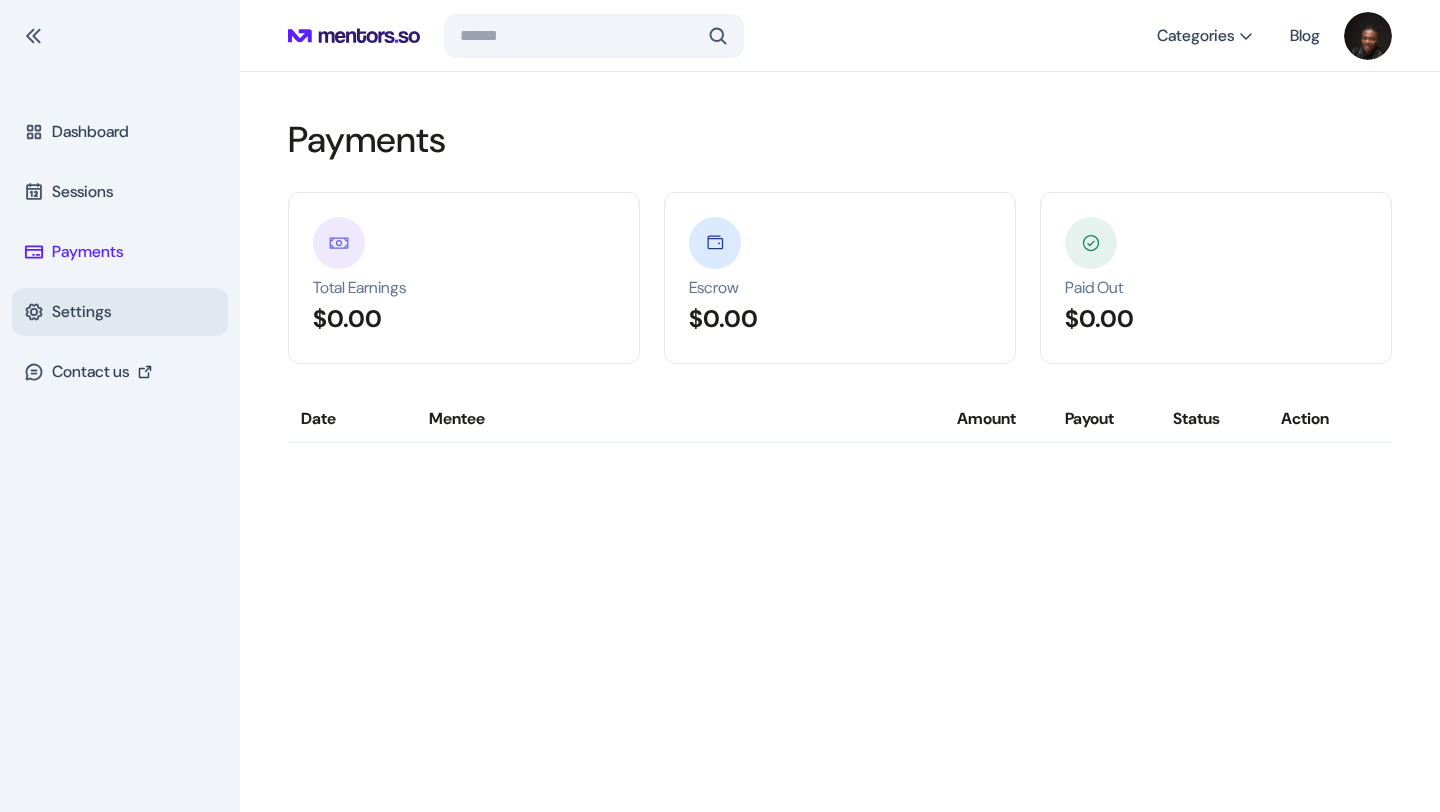 click on "Settings" at bounding box center (120, 312) 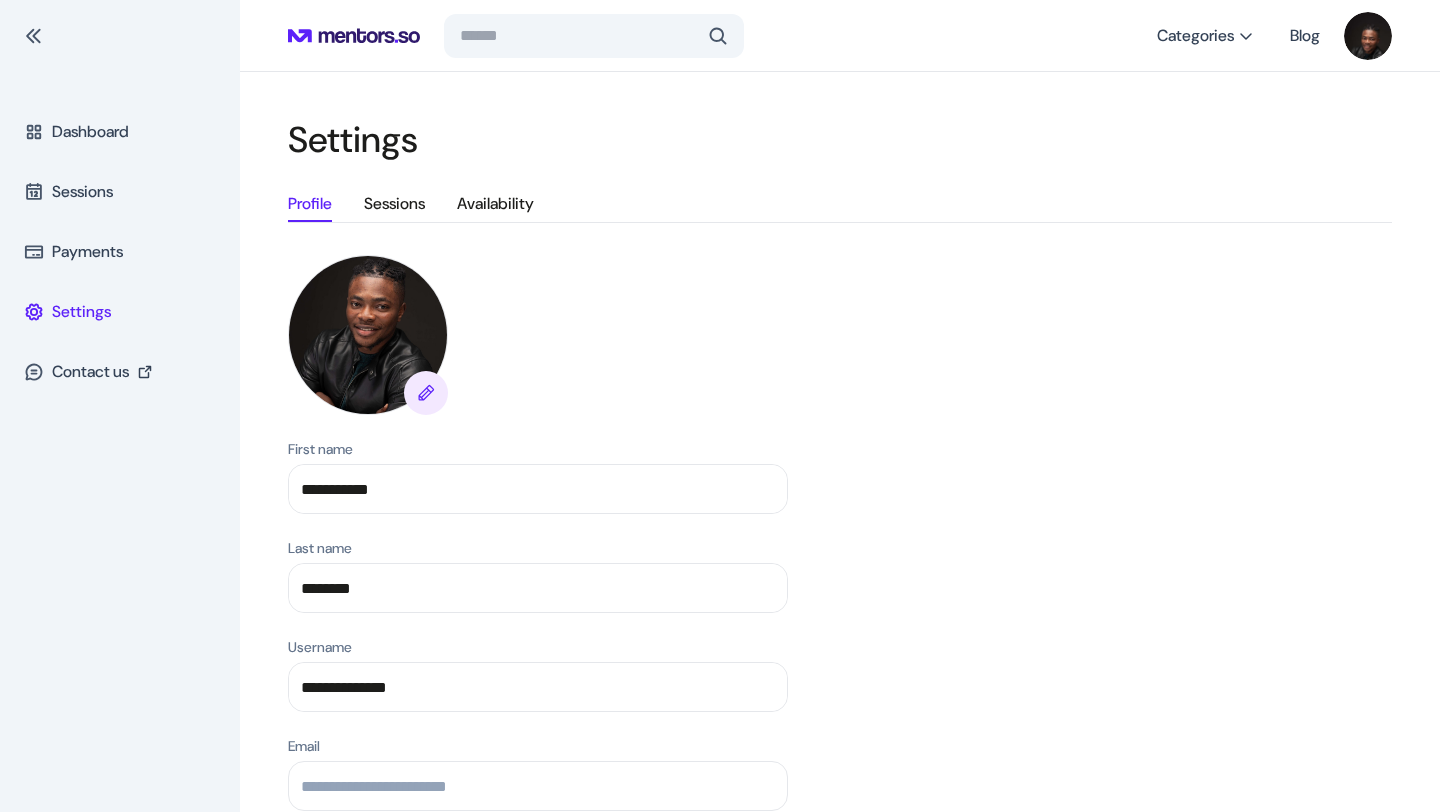 click on "Sessions" at bounding box center (394, 204) 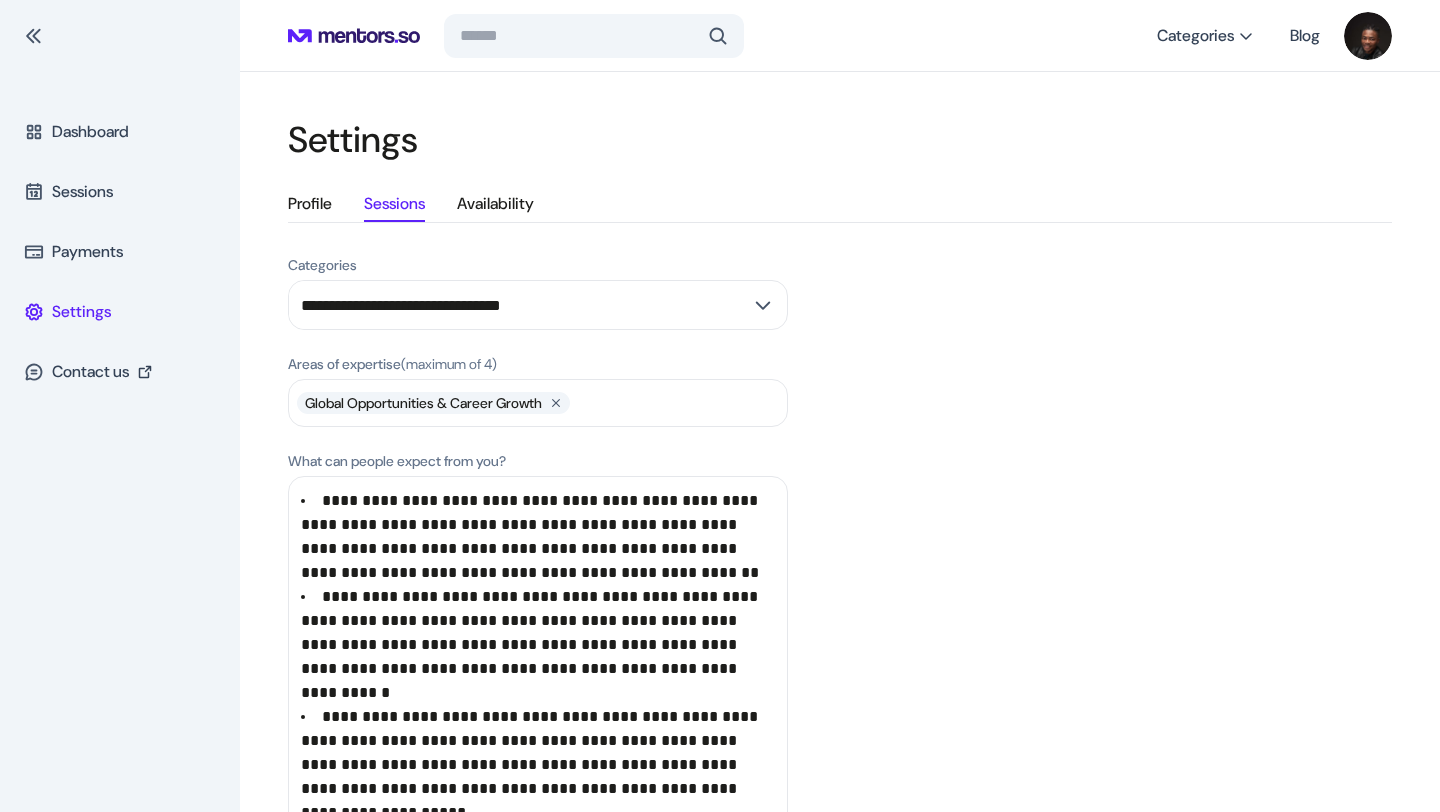 click on "Profile Sessions Availability" at bounding box center (840, 207) 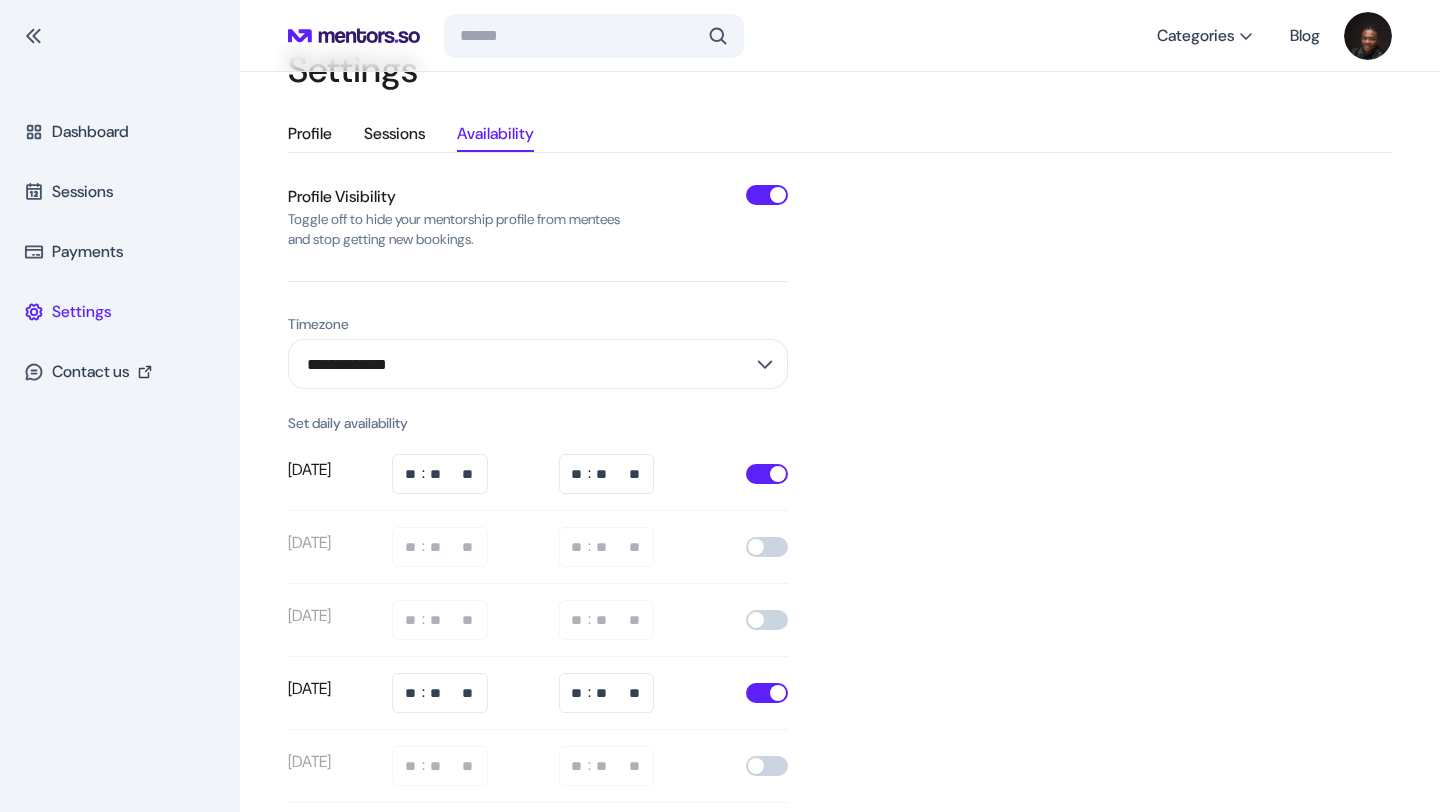 scroll, scrollTop: 0, scrollLeft: 0, axis: both 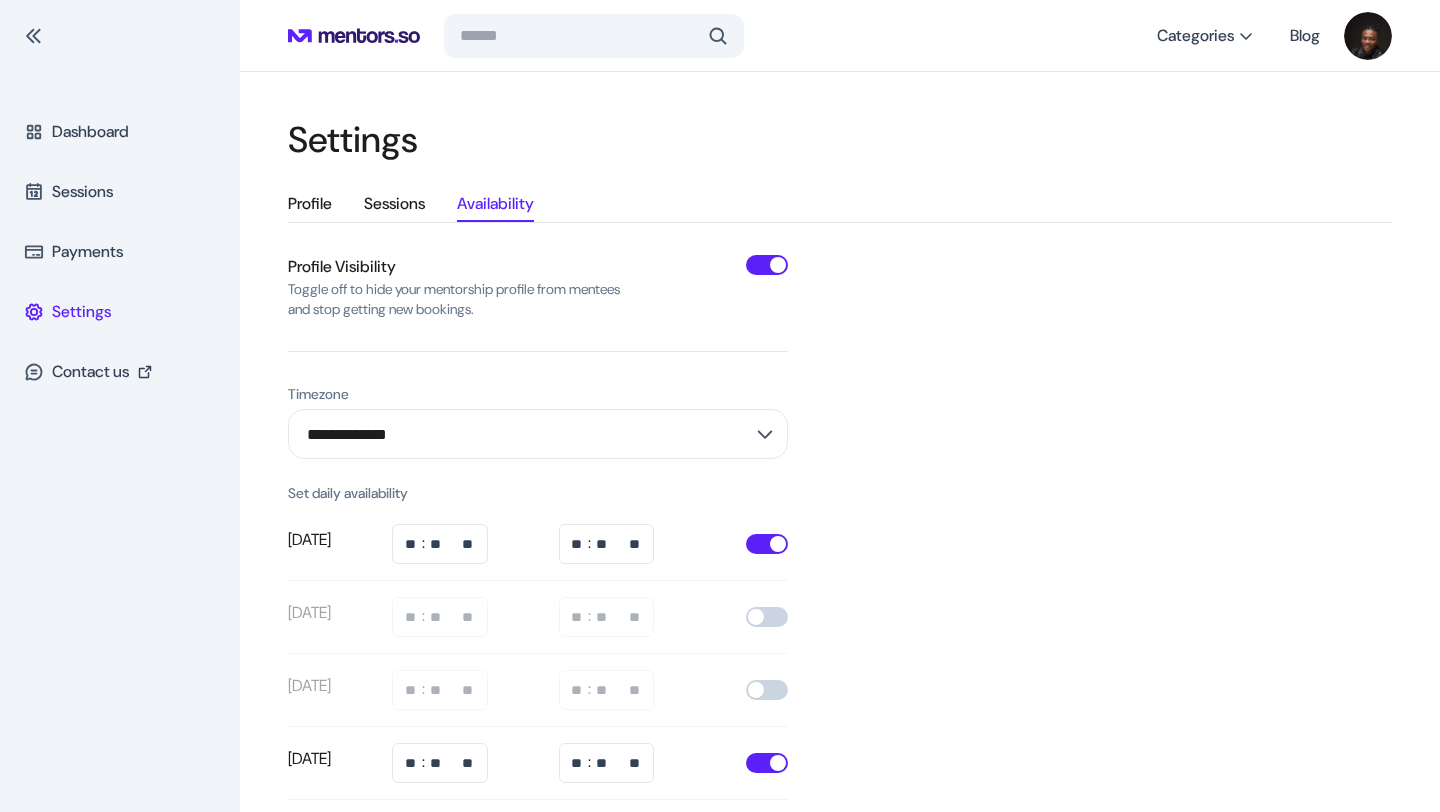 click on "Profile Sessions Availability" at bounding box center [840, 207] 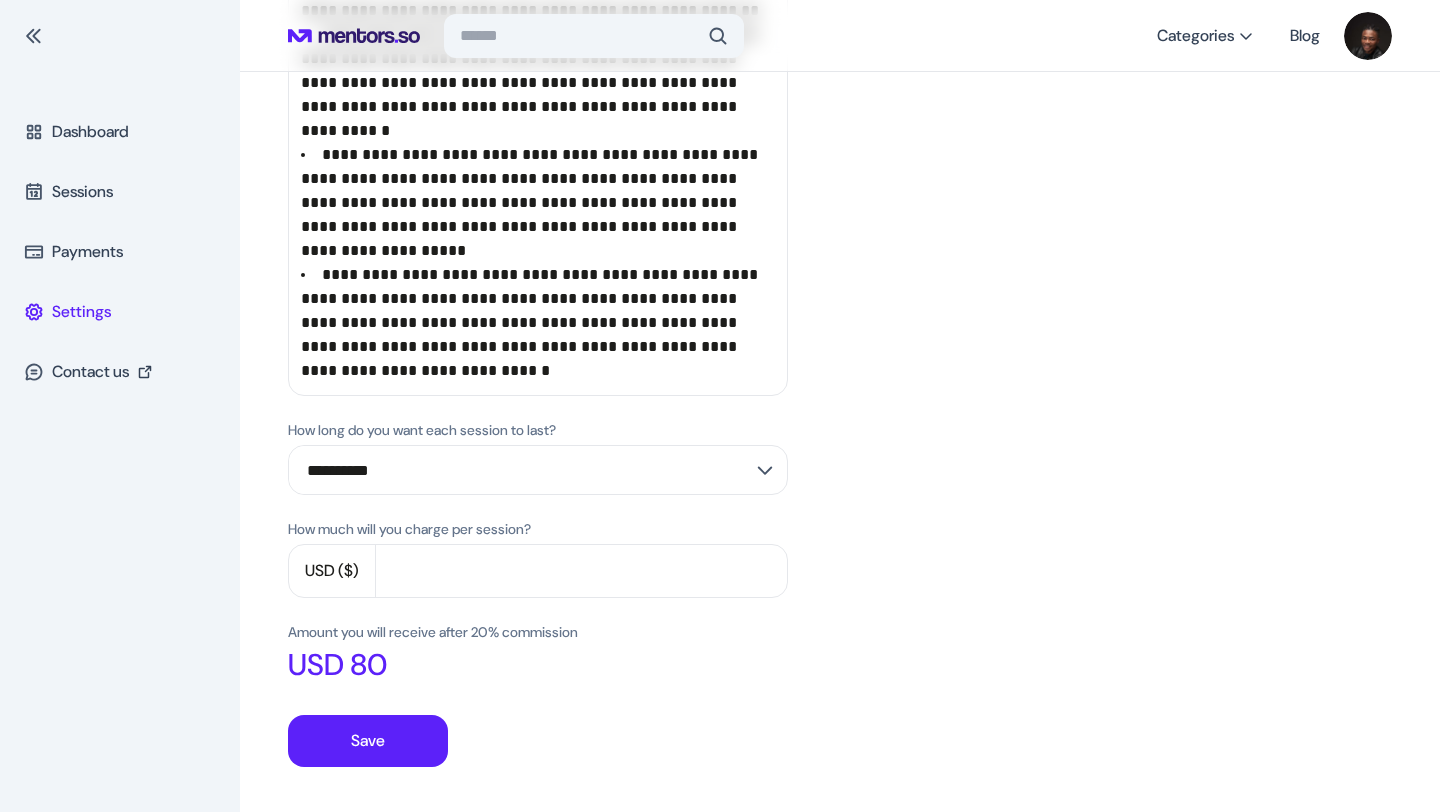 scroll, scrollTop: 565, scrollLeft: 0, axis: vertical 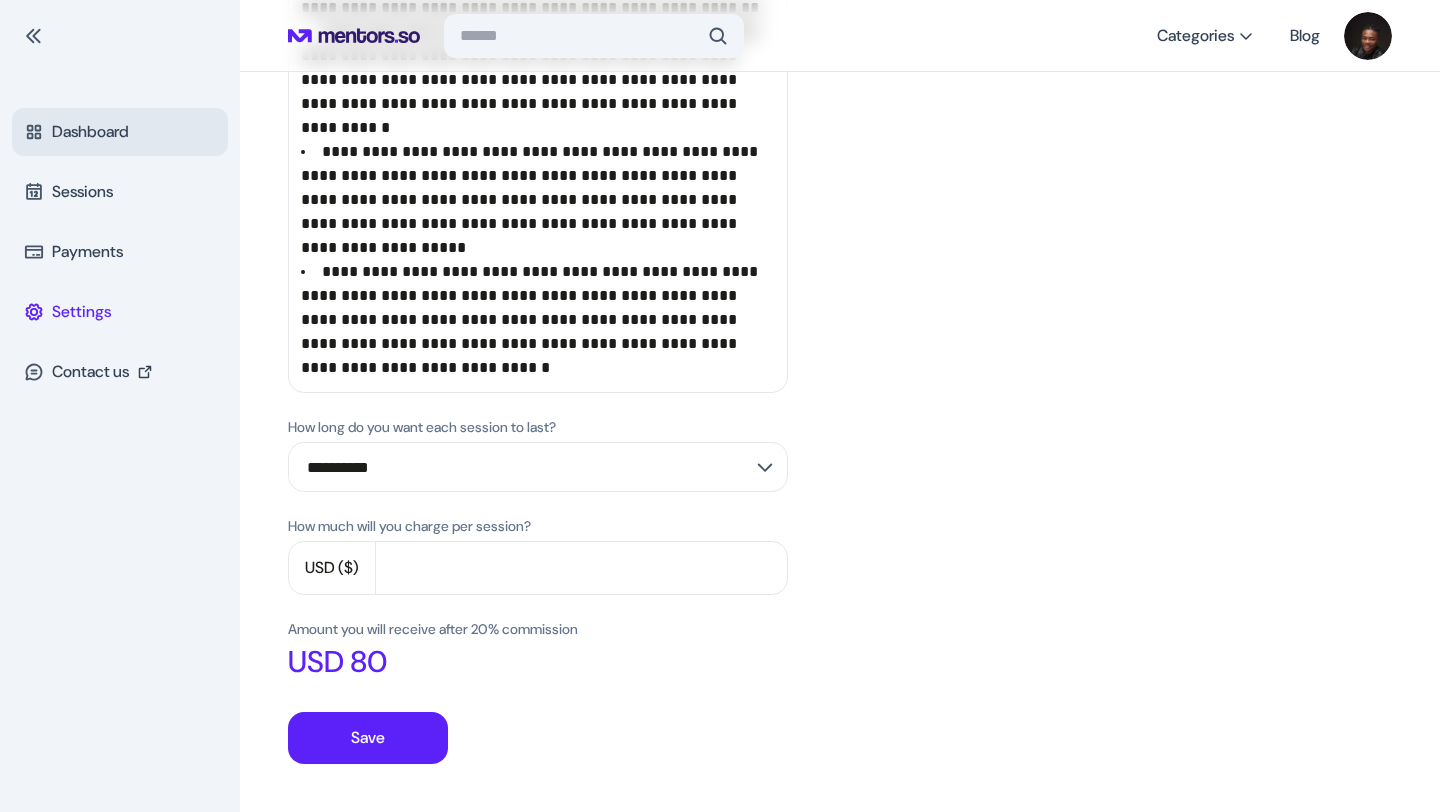click on "Dashboard" at bounding box center (120, 132) 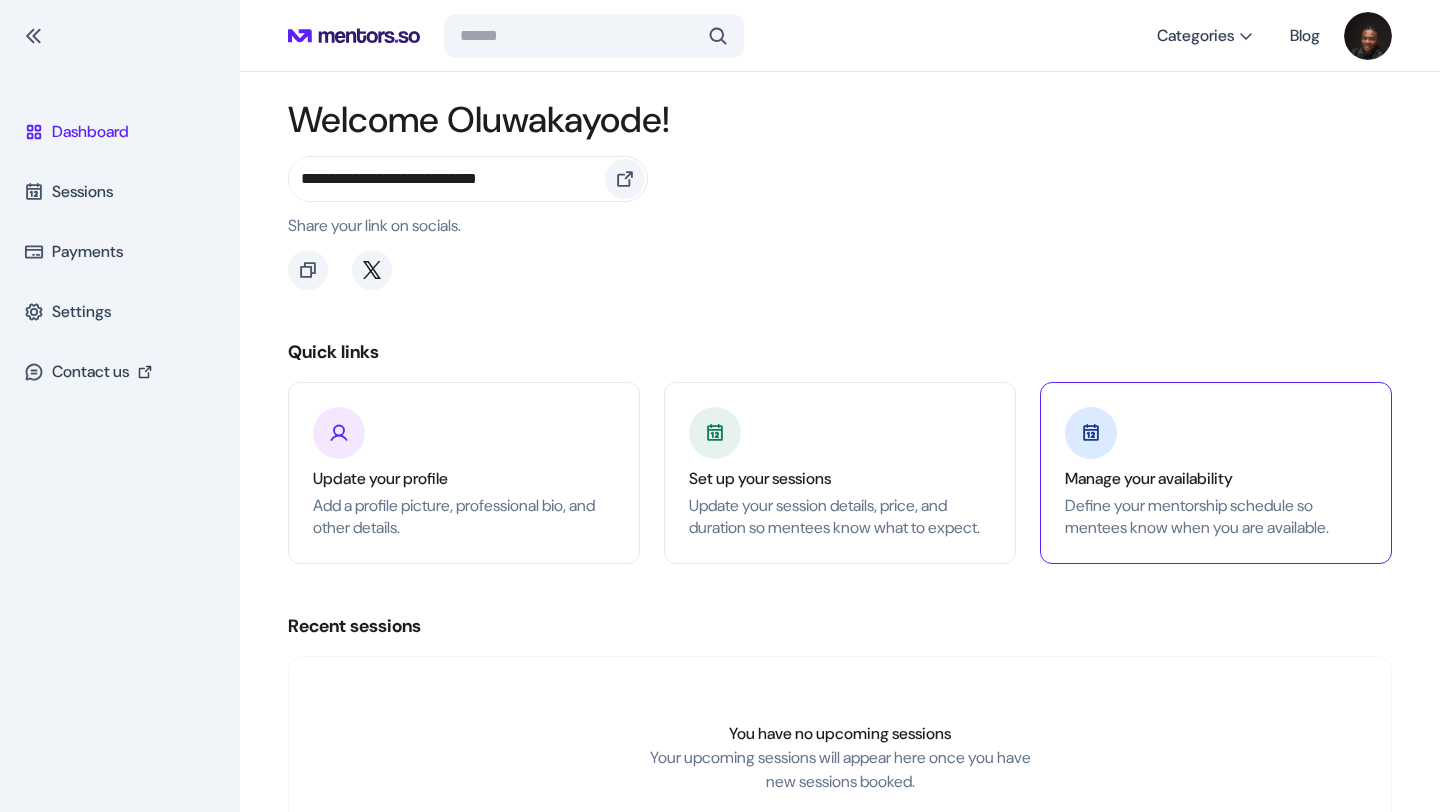 scroll, scrollTop: 0, scrollLeft: 0, axis: both 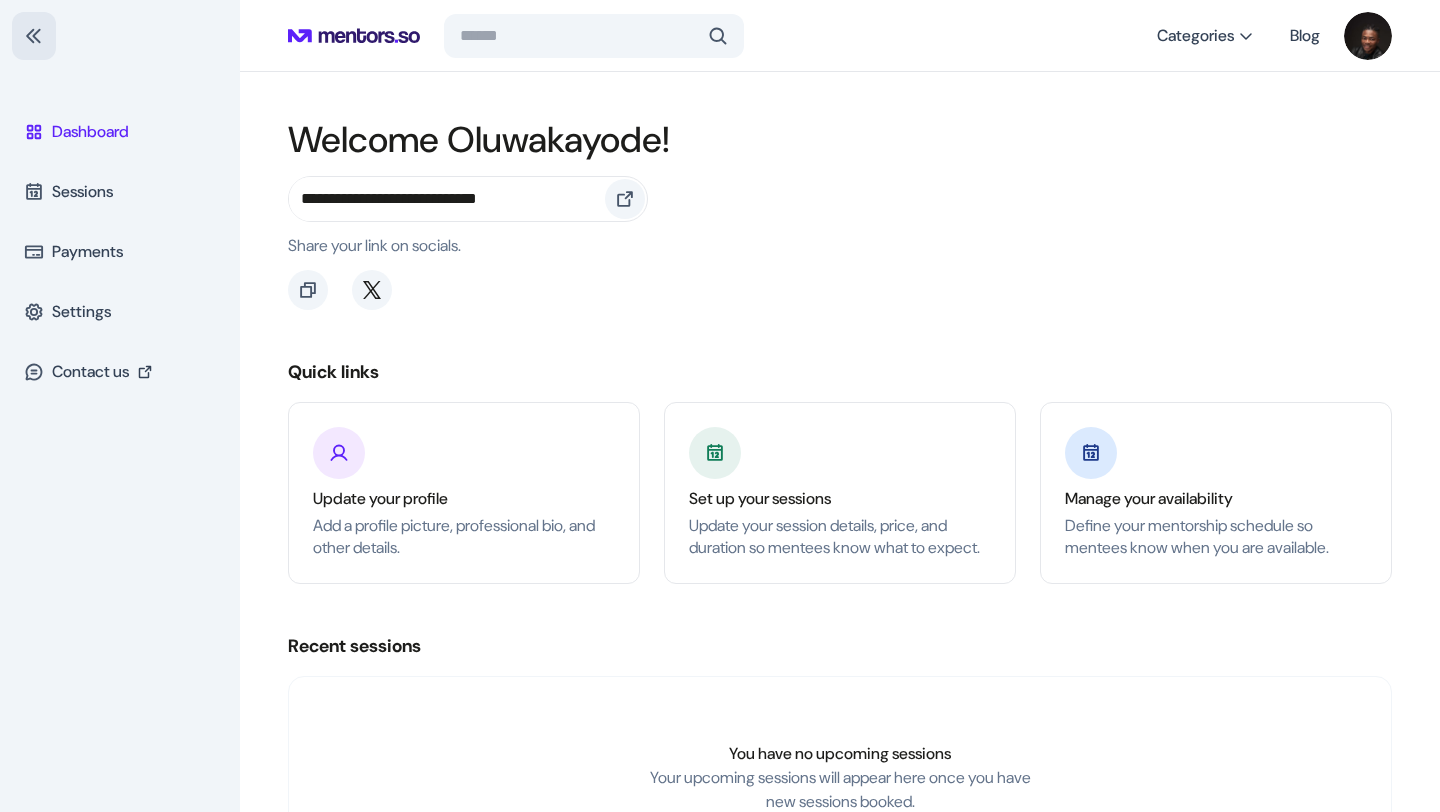 click at bounding box center [34, 36] 